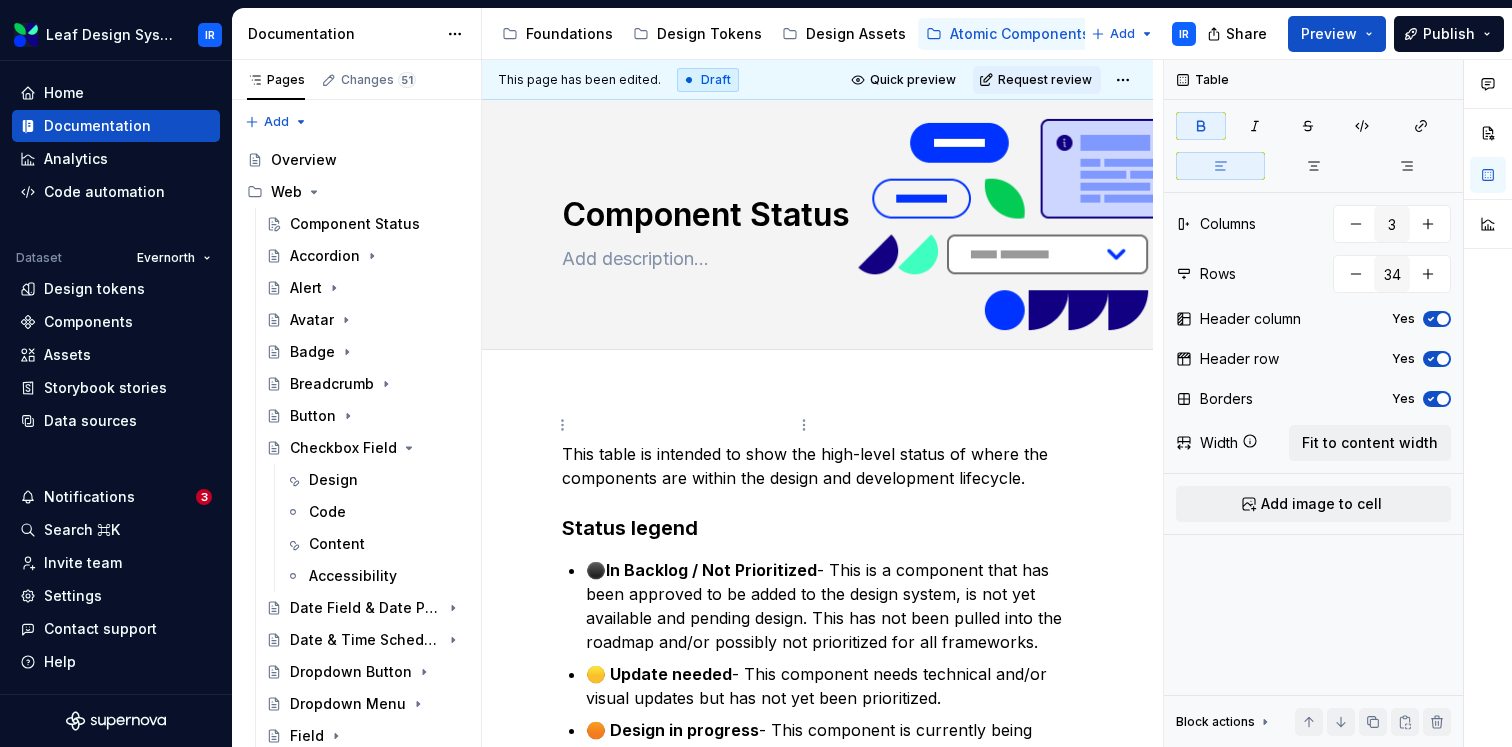 scroll, scrollTop: 0, scrollLeft: 0, axis: both 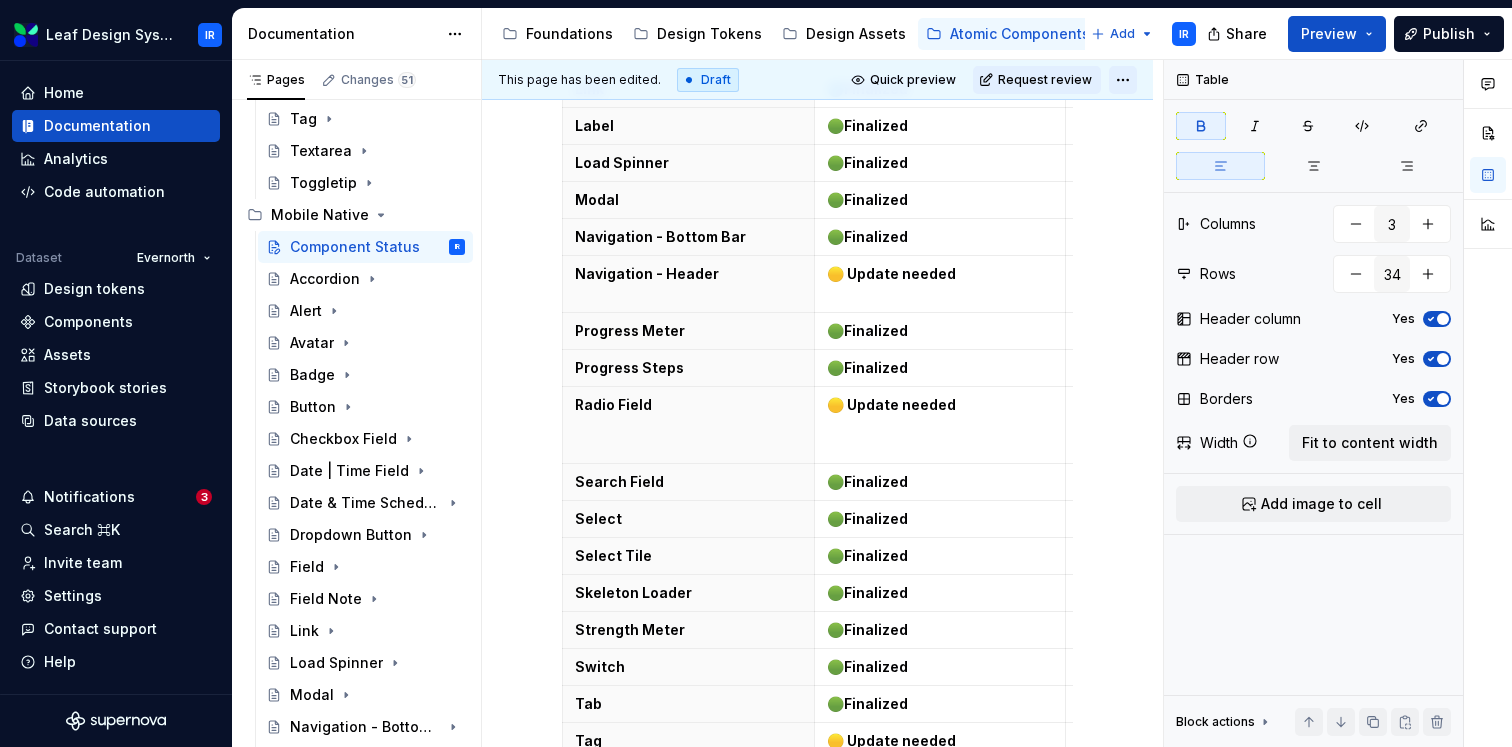 click on "Leaf Design System IR Home Documentation Analytics Code automation Dataset Evernorth Design tokens Components Assets Storybook stories Data sources Notifications 3 Search ⌘K Invite team Settings Contact support Help Documentation
Accessibility guide for tree Page tree.
Navigate the tree with the arrow keys. Common tree hotkeys apply. Further keybindings are available:
enter to execute primary action on focused item
f2 to start renaming the focused item
escape to abort renaming an item
control+d to start dragging selected items
Foundations Design Tokens Design Assets Atomic Components Molecular Patterns Layout Modules Design Packages Add IR Share Preview Publish Pages Changes 51 Add
Accessibility guide for tree Page tree.
Navigate the tree with the arrow keys. Common tree hotkeys apply. Further keybindings are available:
enter to execute primary action on focused item
IR" at bounding box center [756, 373] 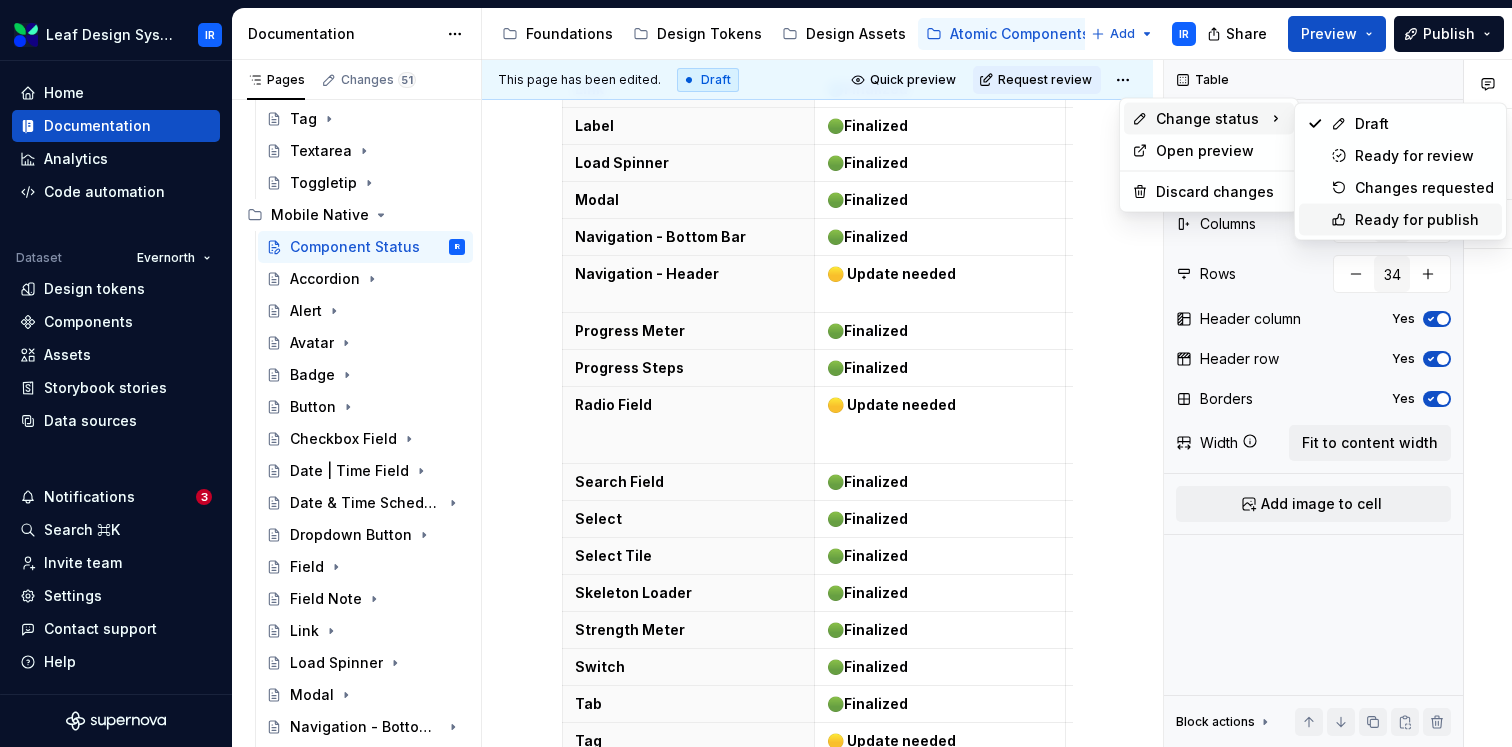 click on "Ready for publish" at bounding box center [1424, 220] 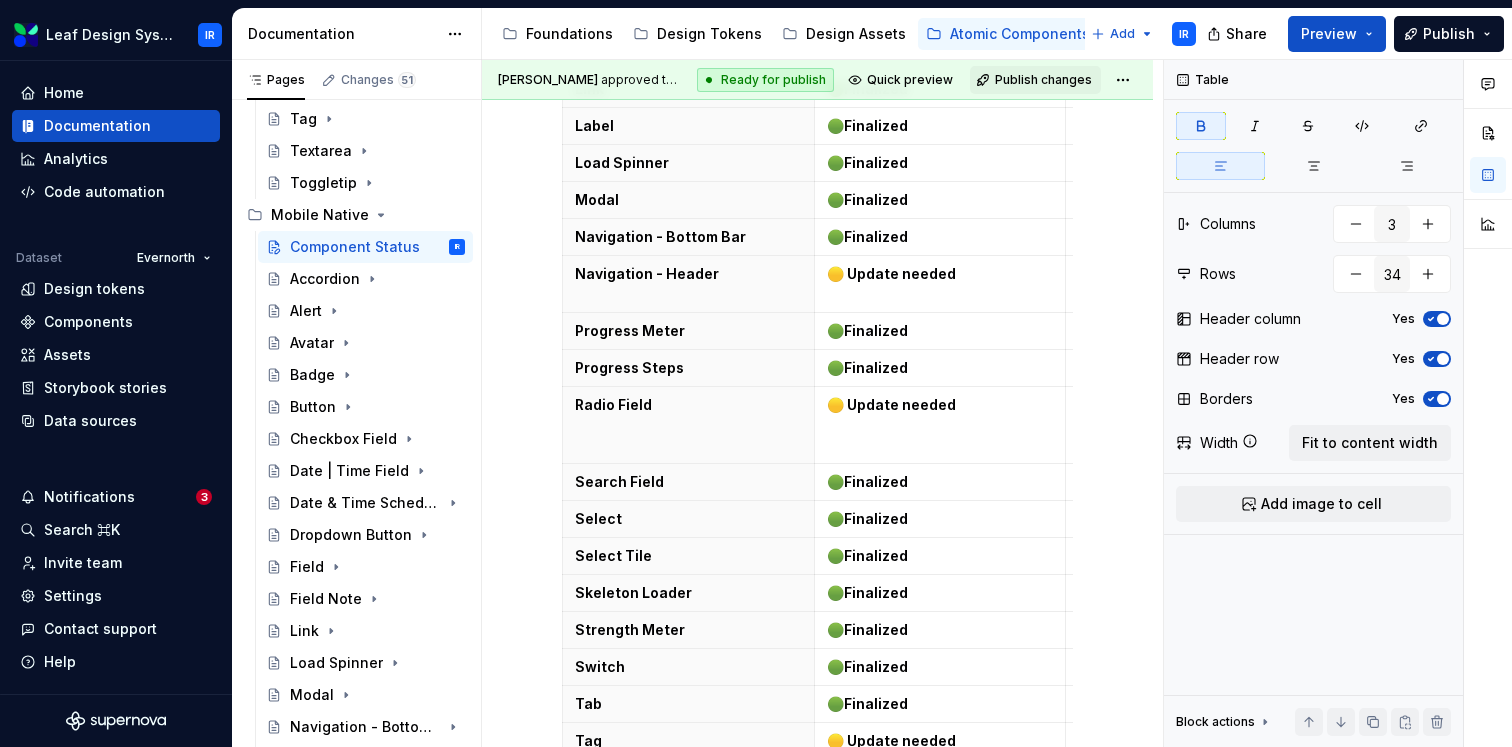 scroll, scrollTop: 1354, scrollLeft: 0, axis: vertical 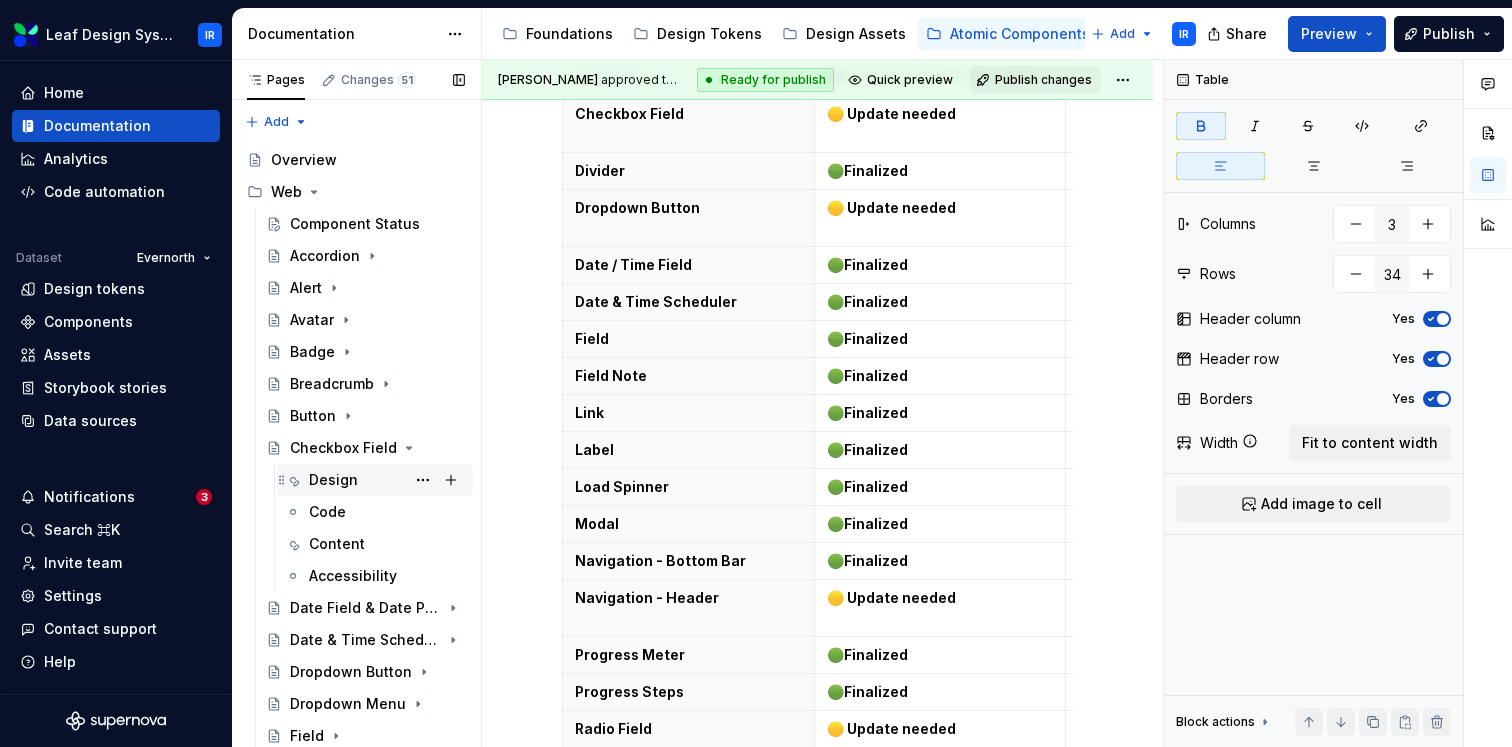 click on "Design" at bounding box center [333, 480] 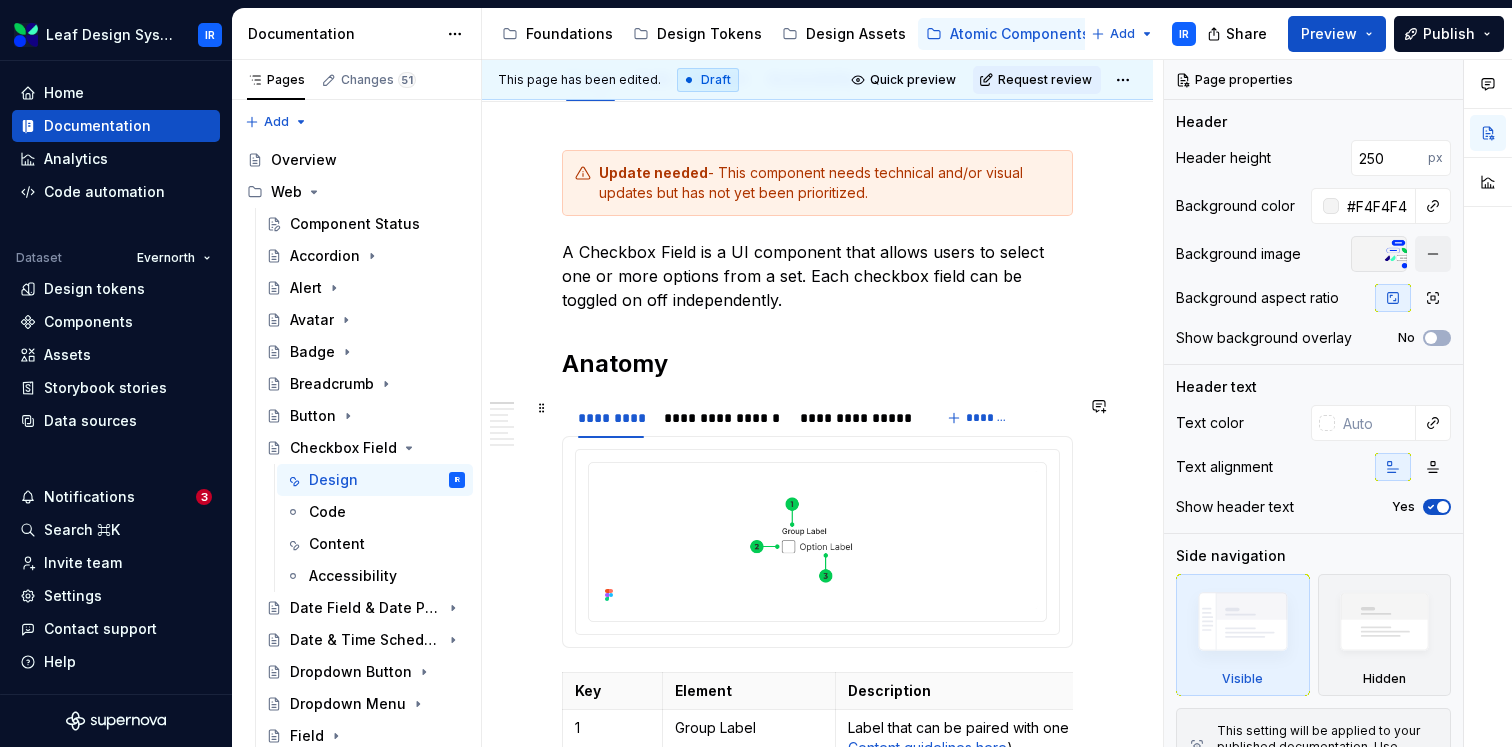 scroll, scrollTop: 315, scrollLeft: 0, axis: vertical 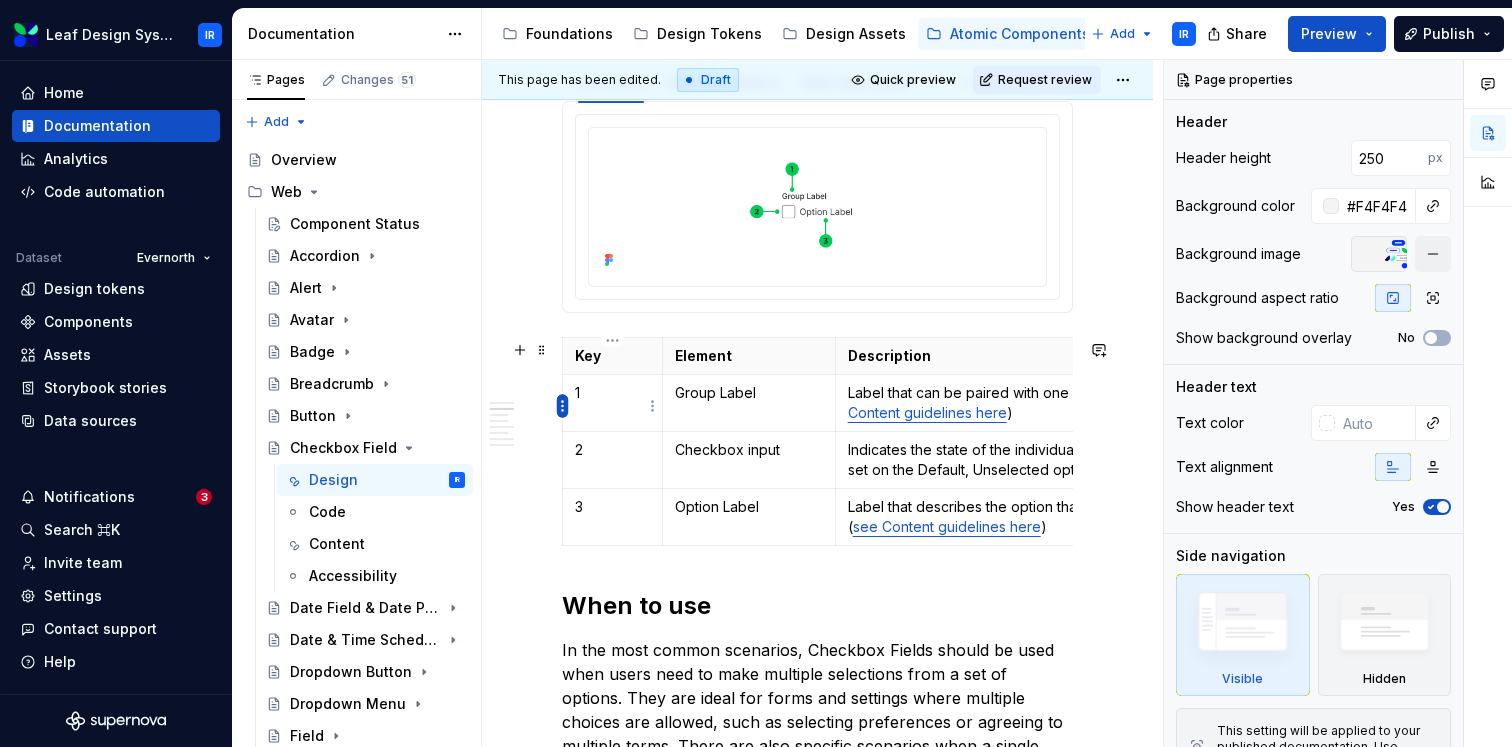 click on "Leaf Design System IR Home Documentation Analytics Code automation Dataset Evernorth Design tokens Components Assets Storybook stories Data sources Notifications 3 Search ⌘K Invite team Settings Contact support Help Documentation
Accessibility guide for tree Page tree.
Navigate the tree with the arrow keys. Common tree hotkeys apply. Further keybindings are available:
enter to execute primary action on focused item
f2 to start renaming the focused item
escape to abort renaming an item
control+d to start dragging selected items
Foundations Design Tokens Design Assets Atomic Components Molecular Patterns Layout Modules Design Packages Add IR Share Preview Publish Pages Changes 51 Add
Accessibility guide for tree Page tree.
Navigate the tree with the arrow keys. Common tree hotkeys apply. Further keybindings are available:
enter to execute primary action on focused item
IR" at bounding box center [756, 373] 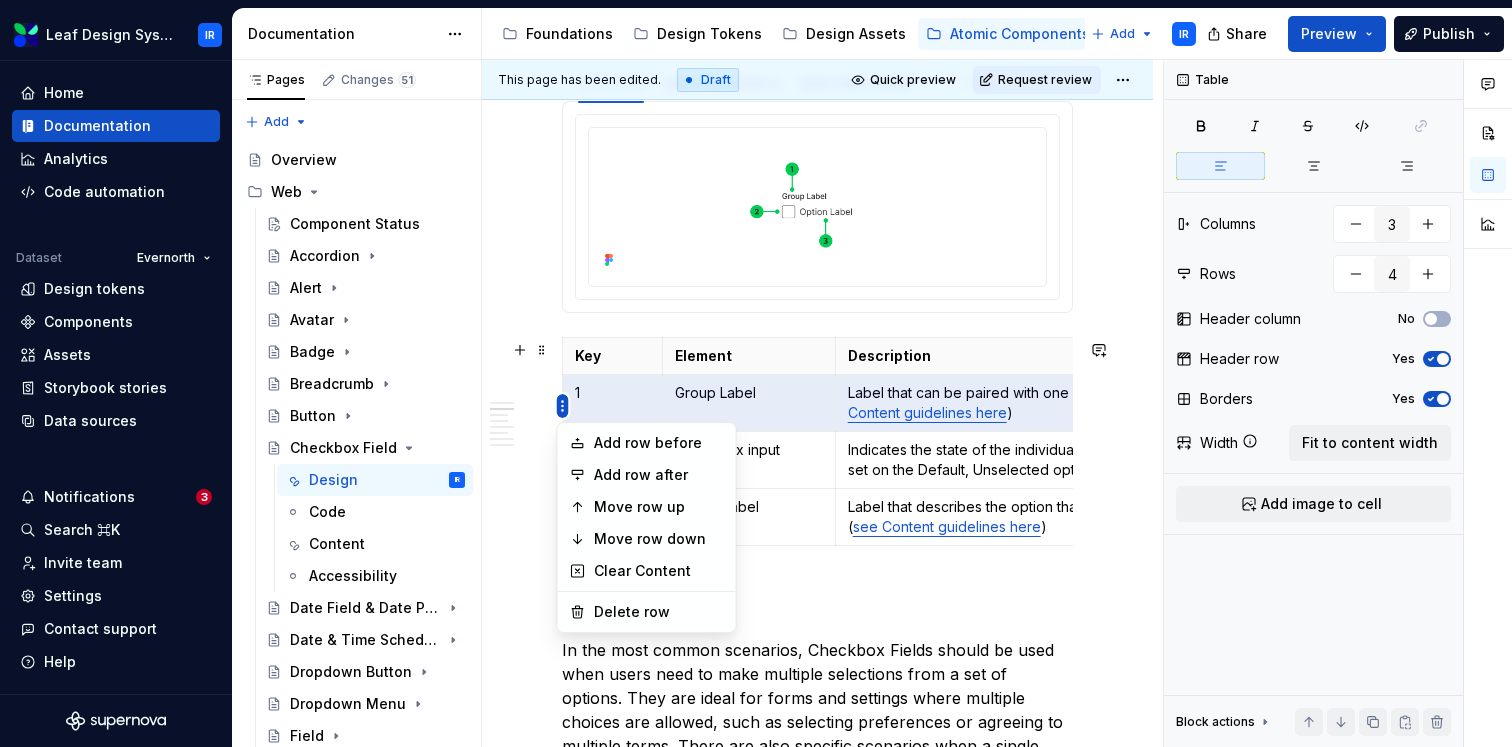 type on "*" 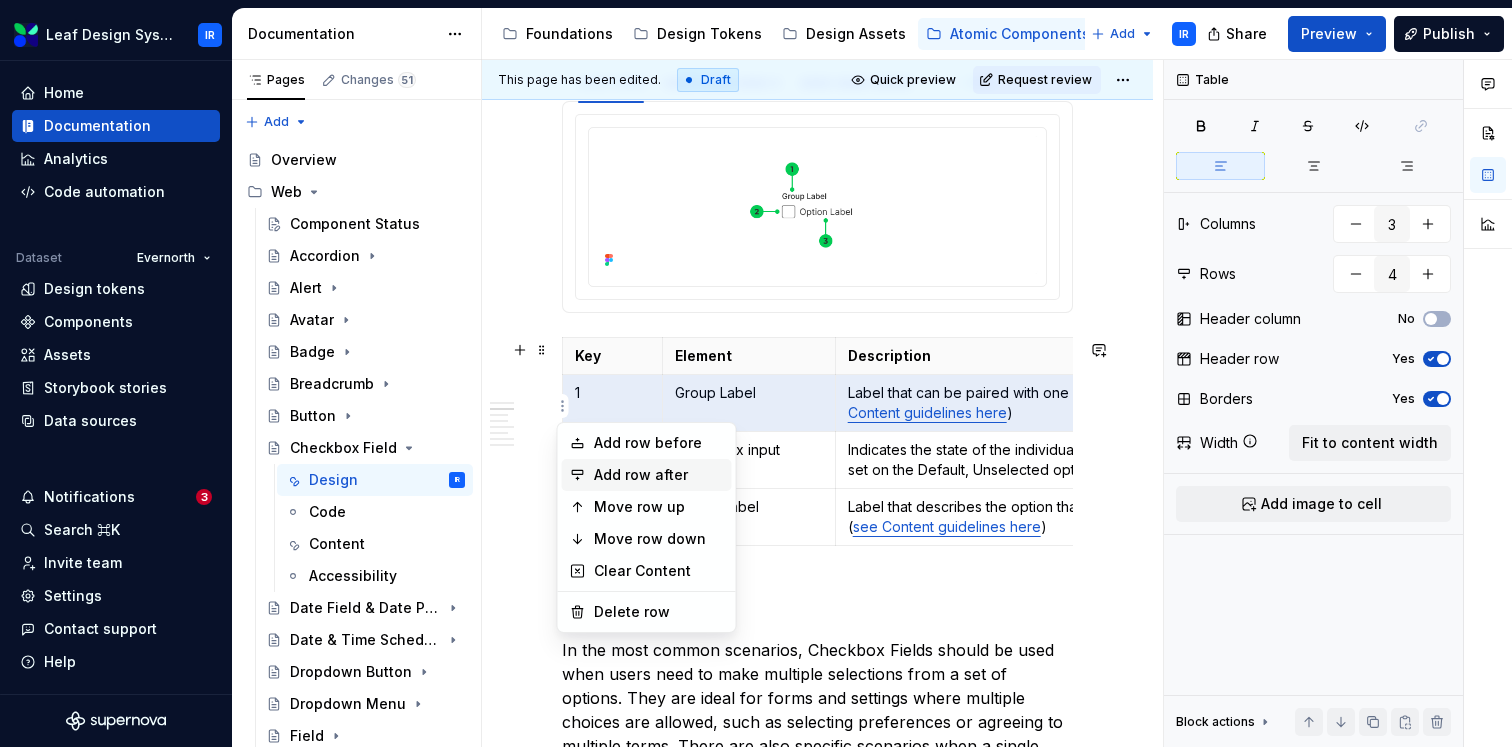 click on "Add row after" at bounding box center (659, 475) 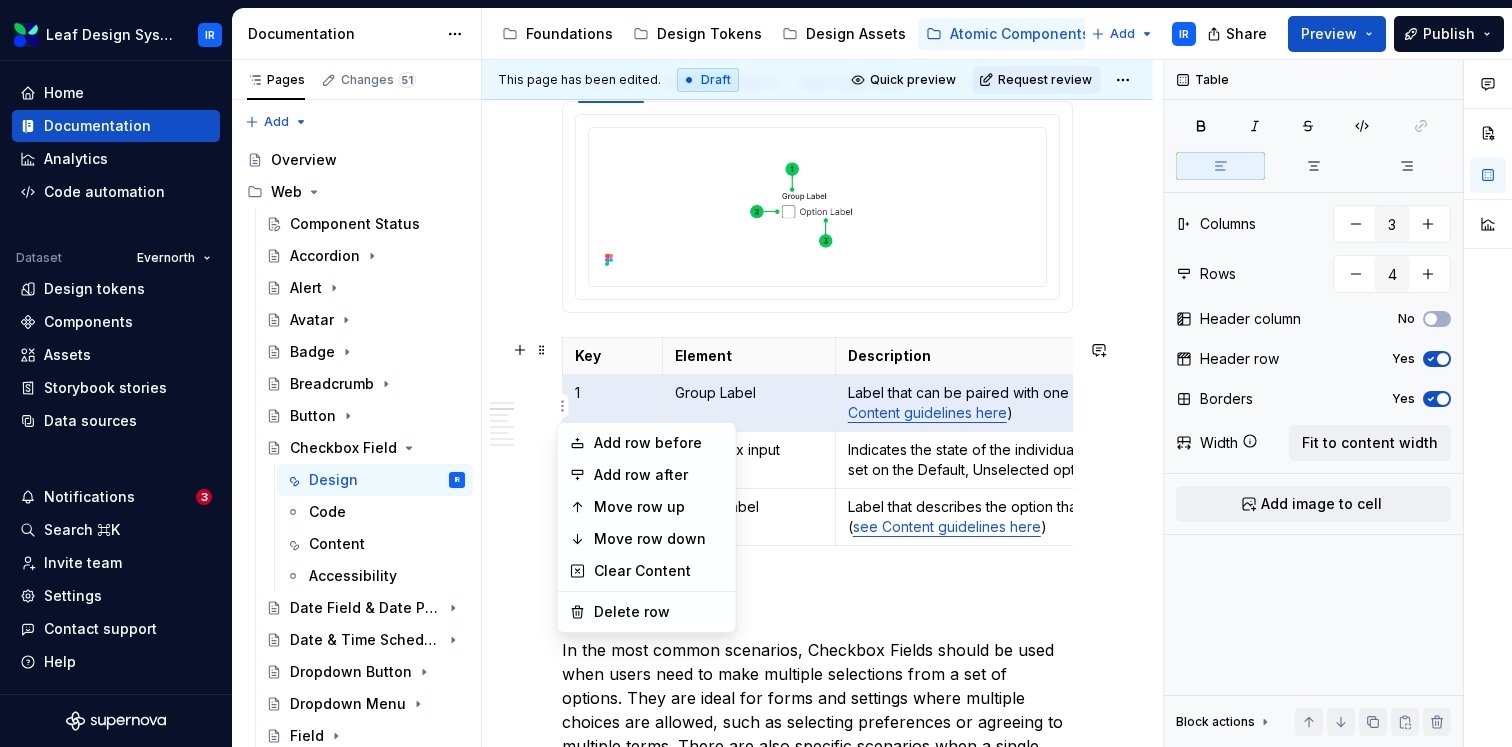 type on "5" 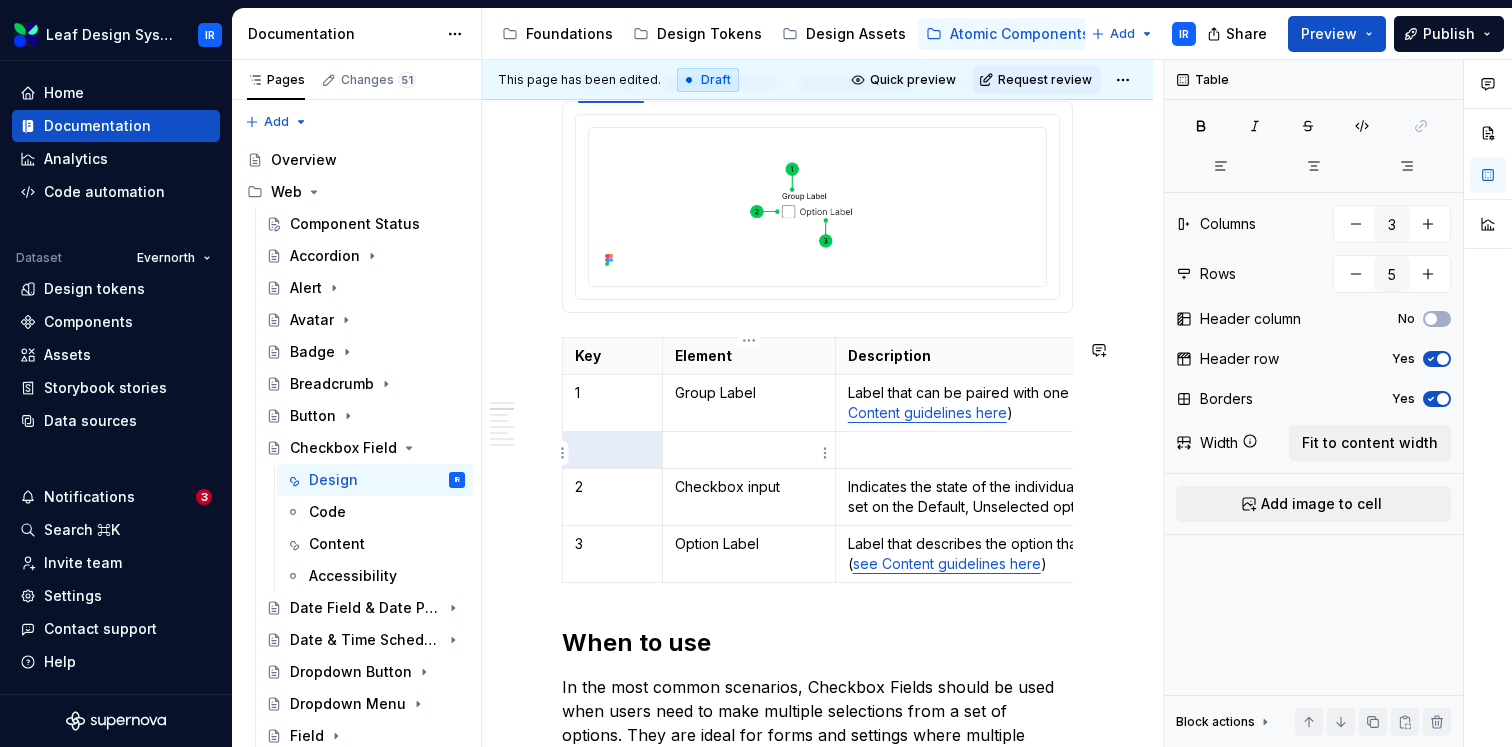 click at bounding box center [749, 450] 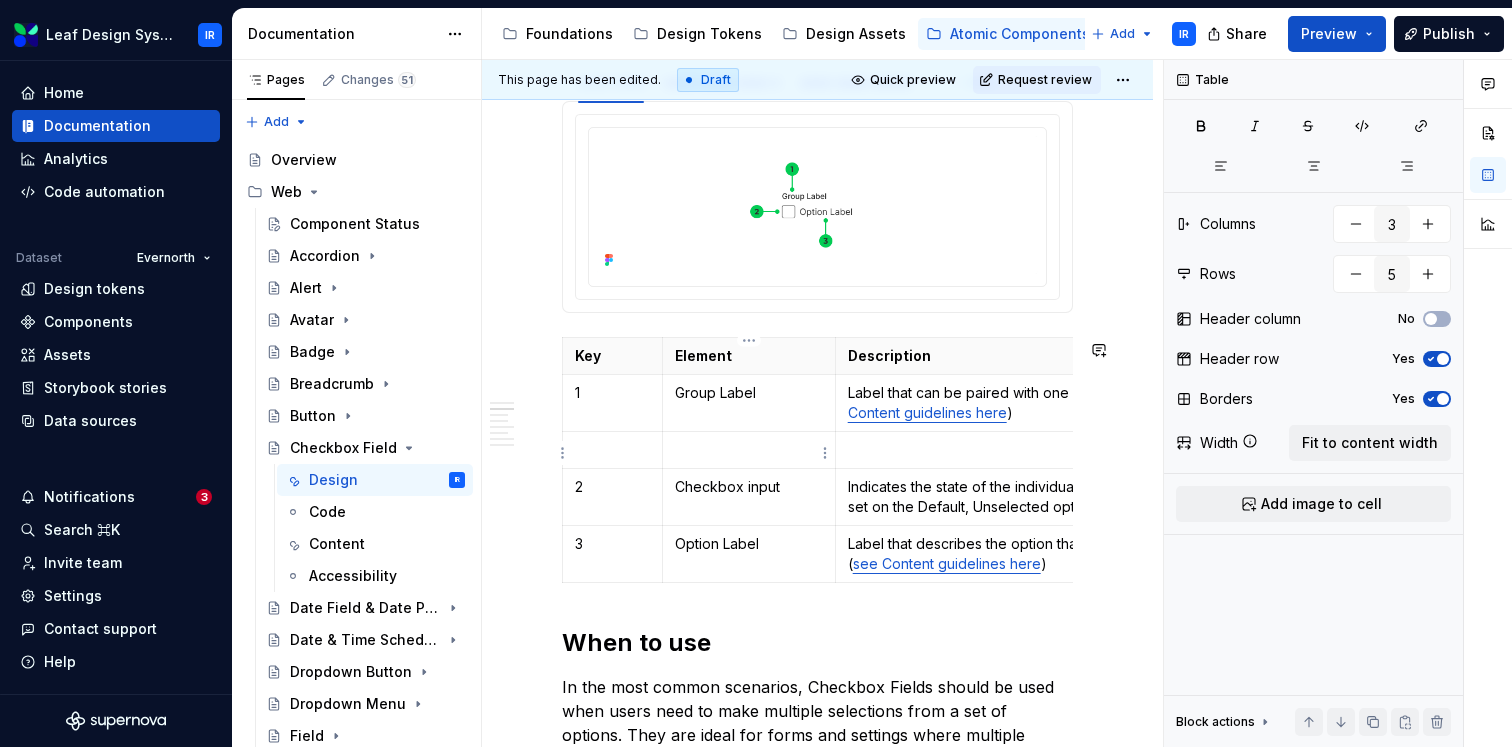 type 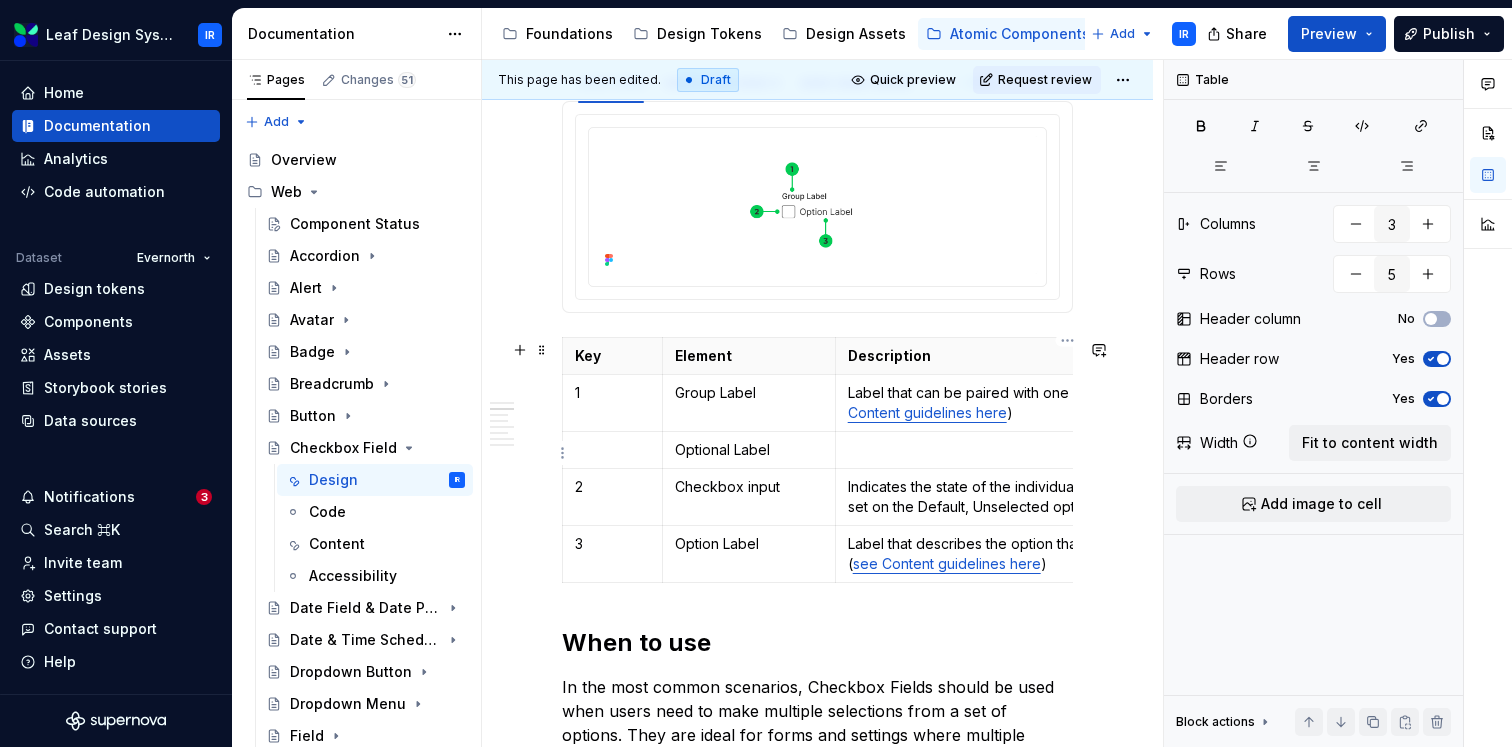 click at bounding box center [1067, 450] 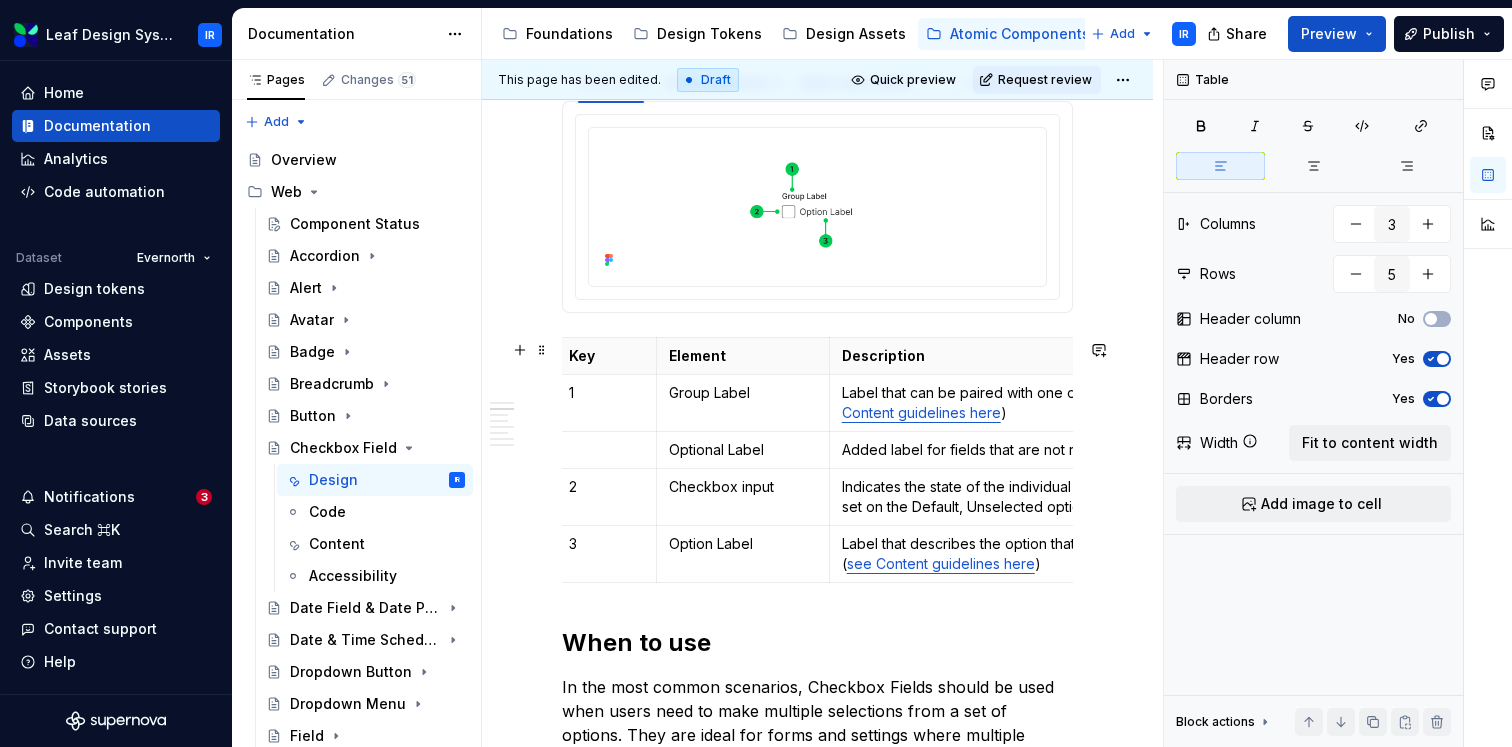 scroll, scrollTop: 0, scrollLeft: 0, axis: both 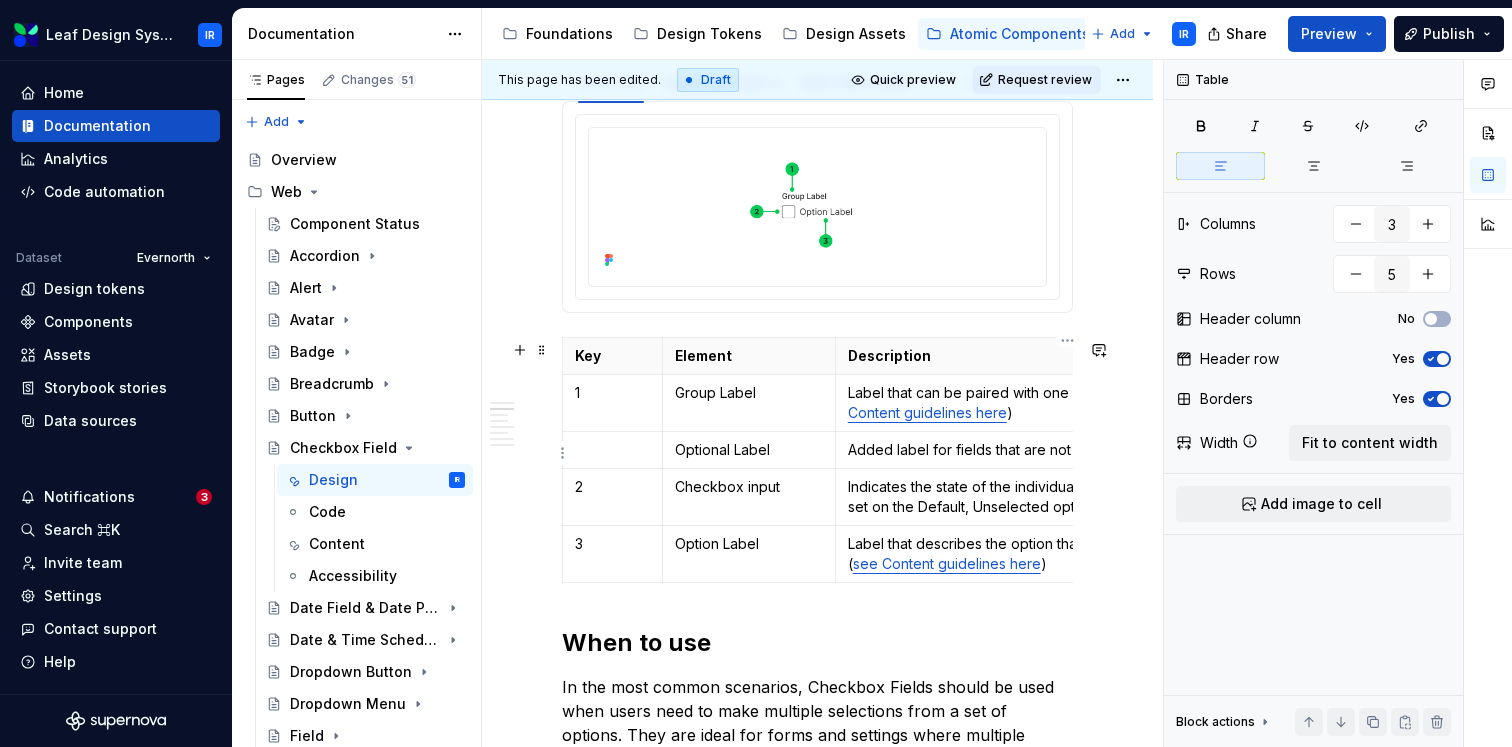 click on "Added label for fields that are not required" at bounding box center [1067, 450] 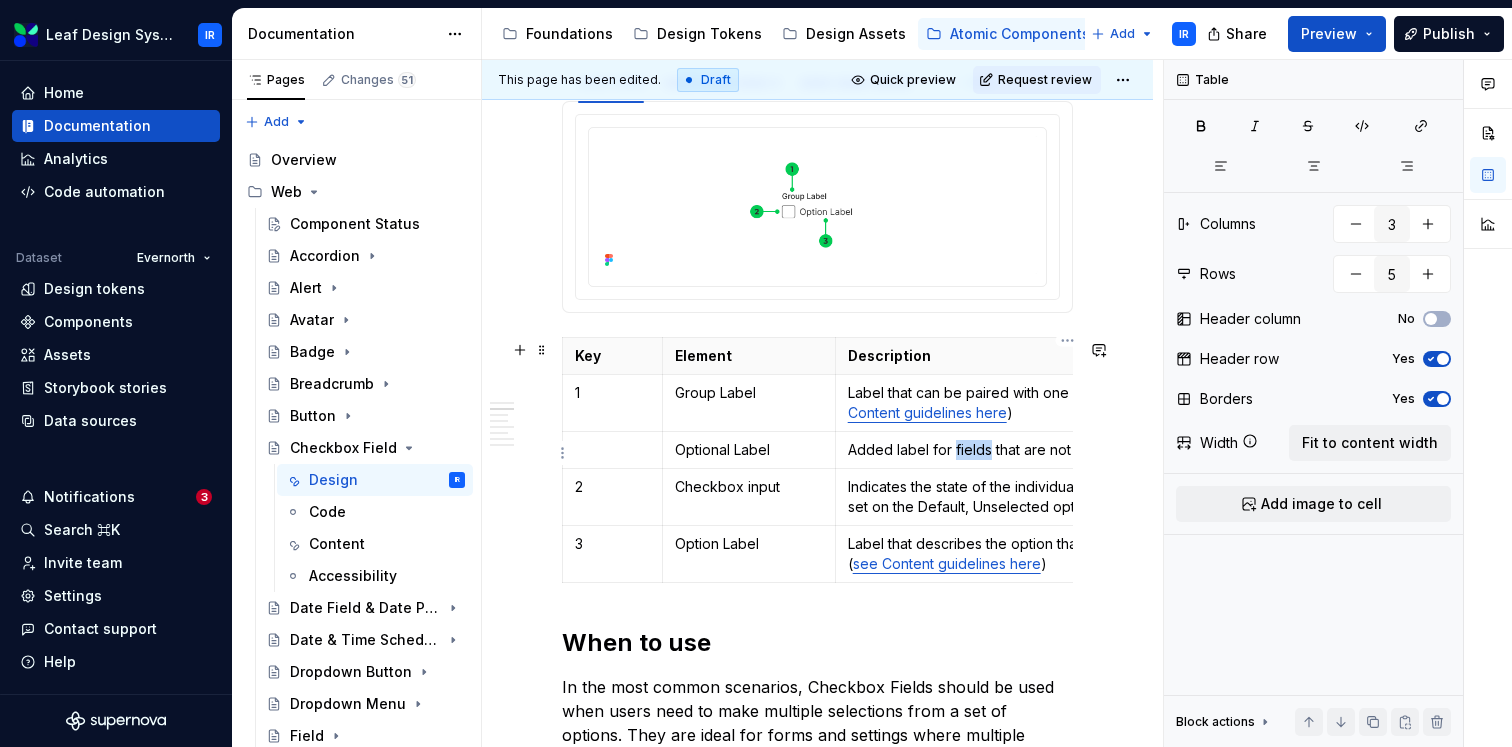 click on "Added label for fields that are not required" at bounding box center (1067, 450) 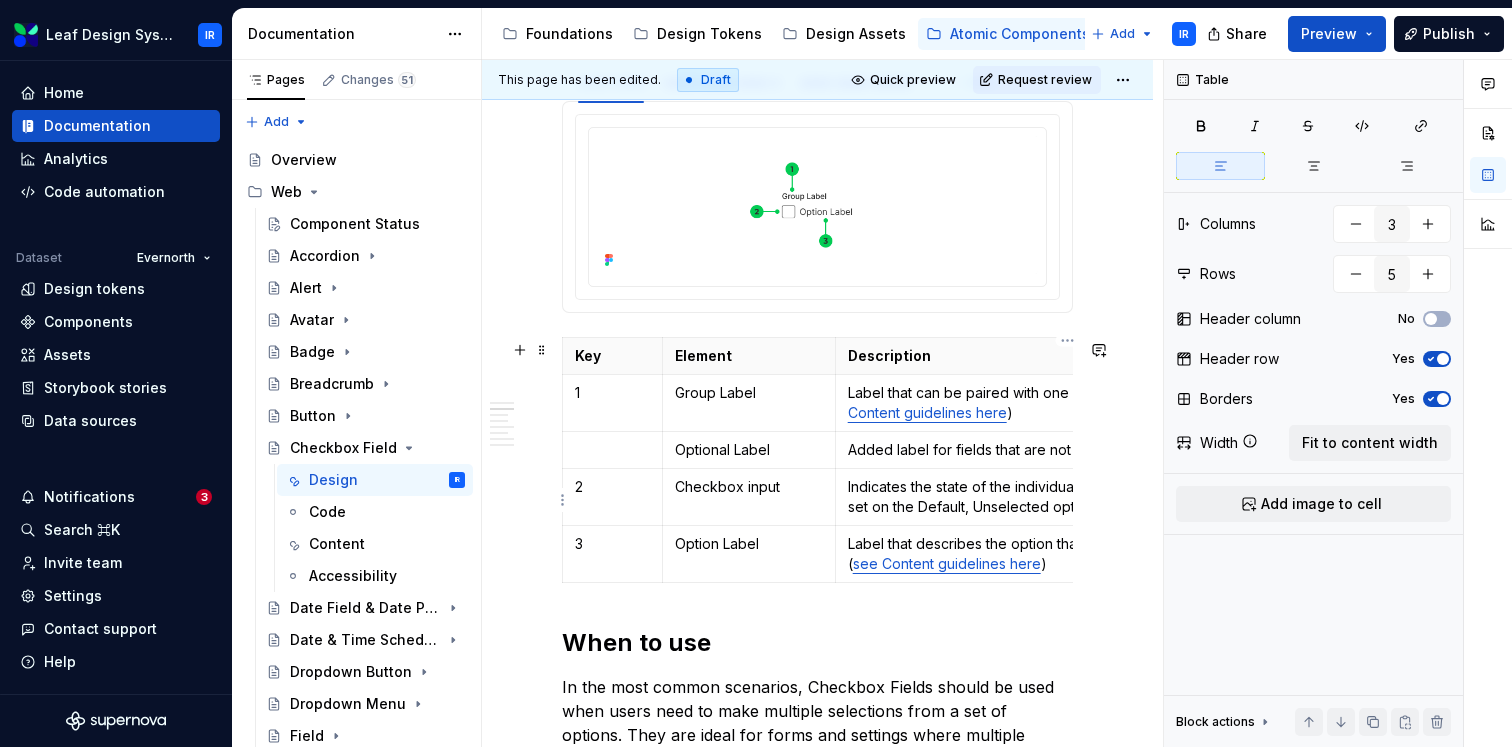 click on "Indicates the state of the individual Checkbox Field, should be set on the Default, Unselected option by default" at bounding box center [1067, 497] 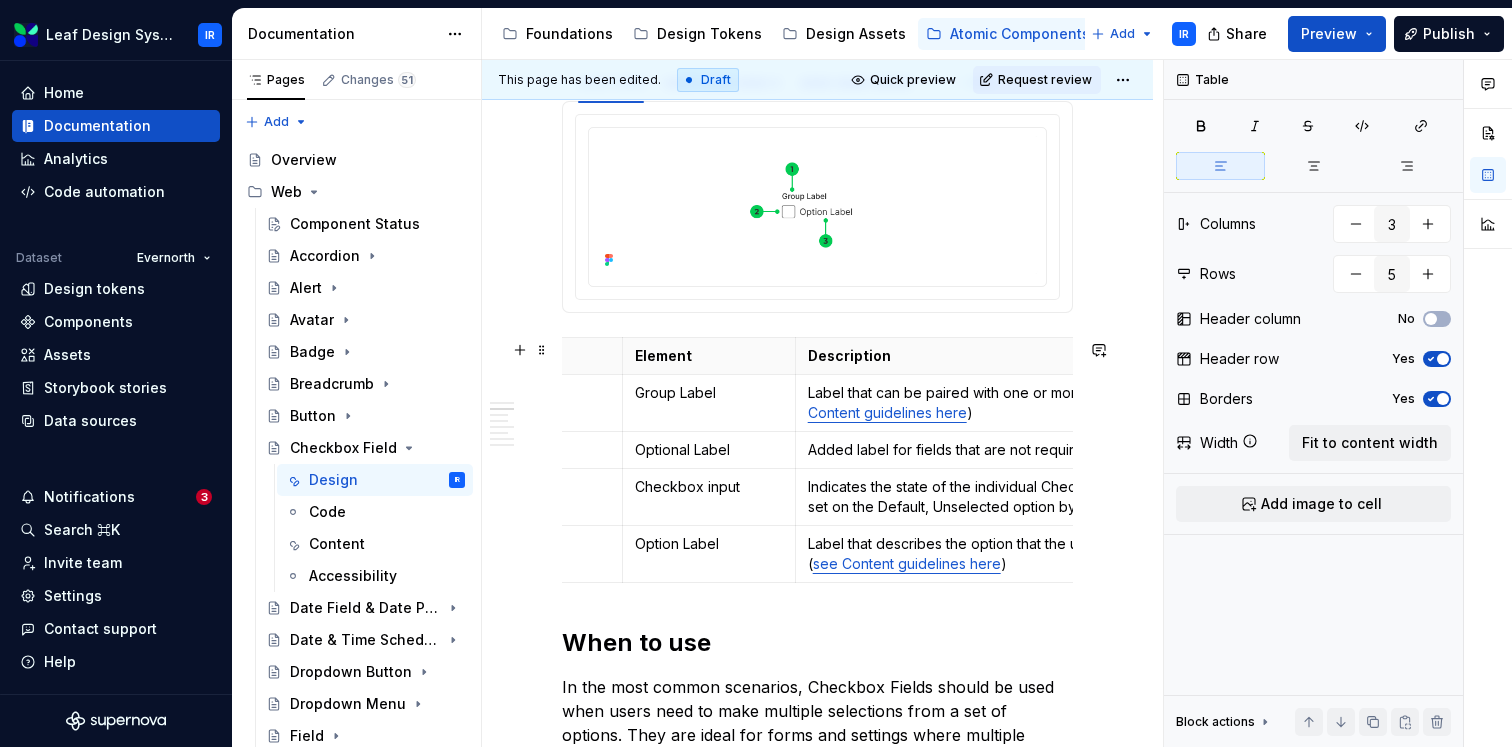 scroll, scrollTop: 0, scrollLeft: 0, axis: both 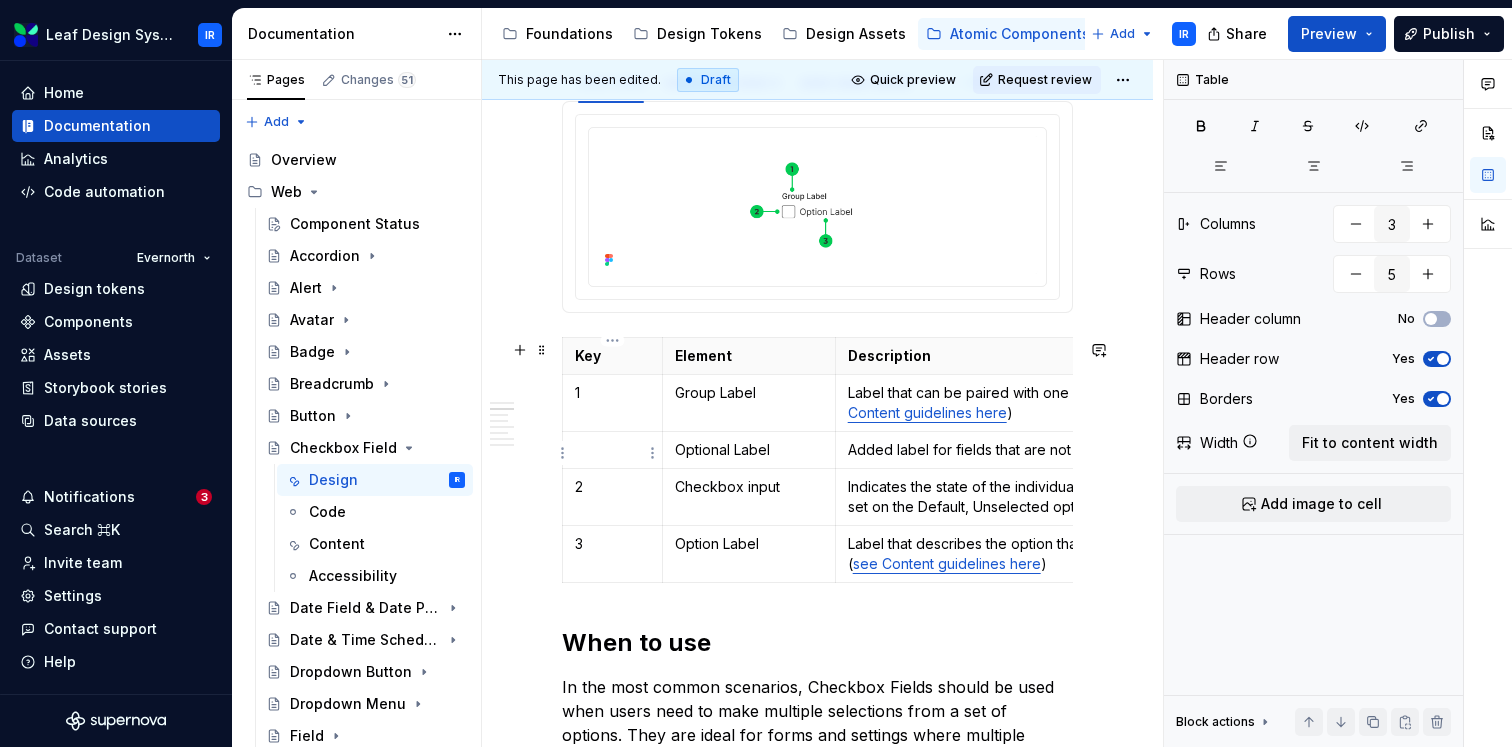 click at bounding box center [612, 450] 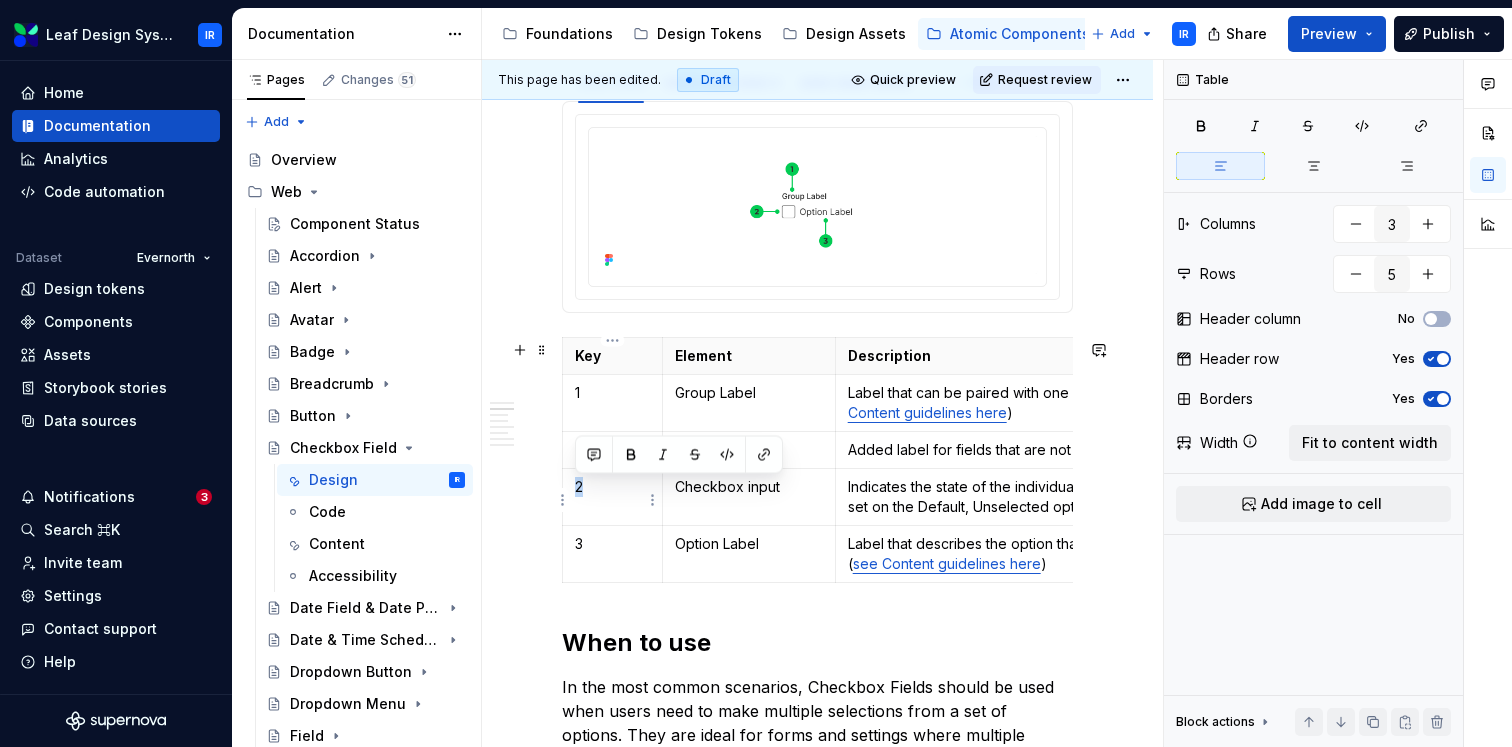 drag, startPoint x: 598, startPoint y: 494, endPoint x: 571, endPoint y: 490, distance: 27.294687 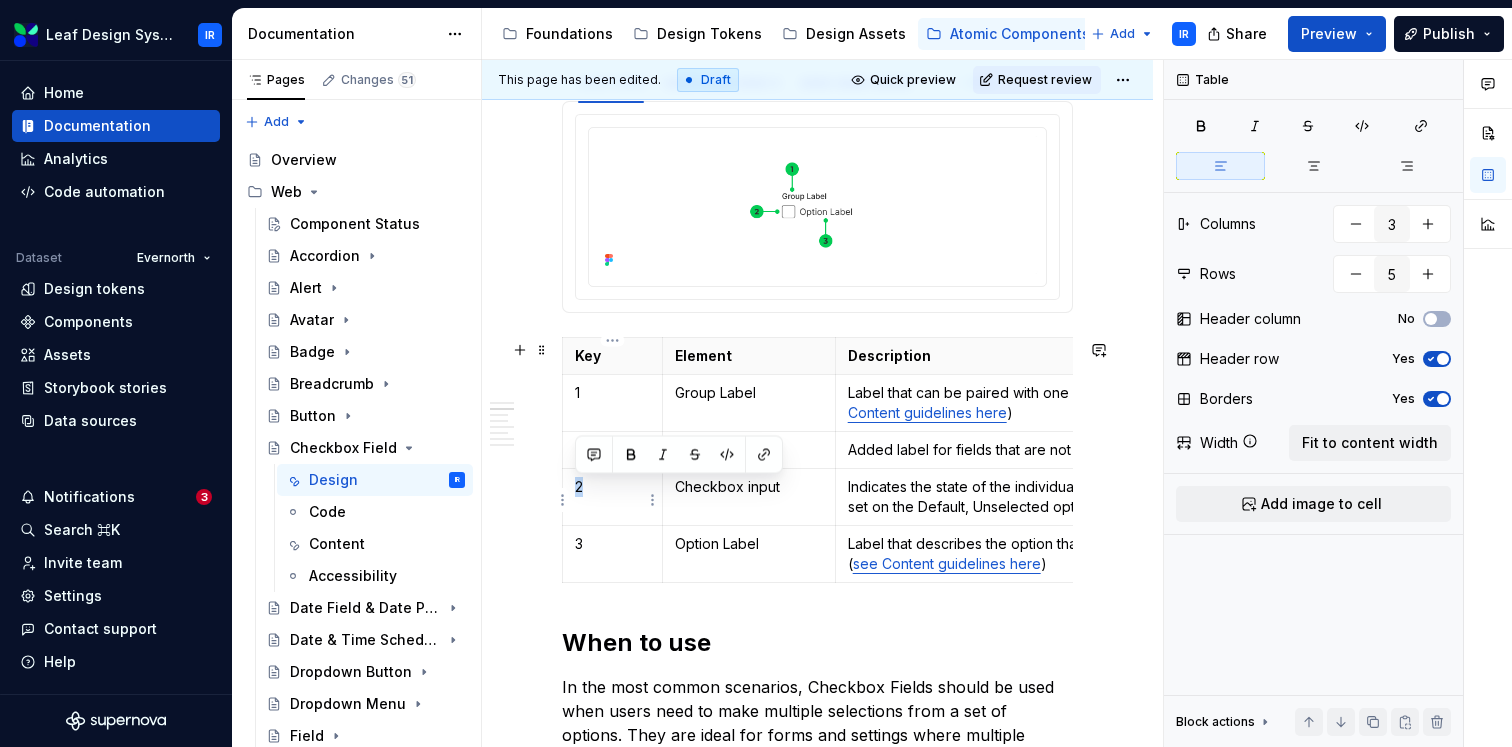 click on "2" at bounding box center (613, 496) 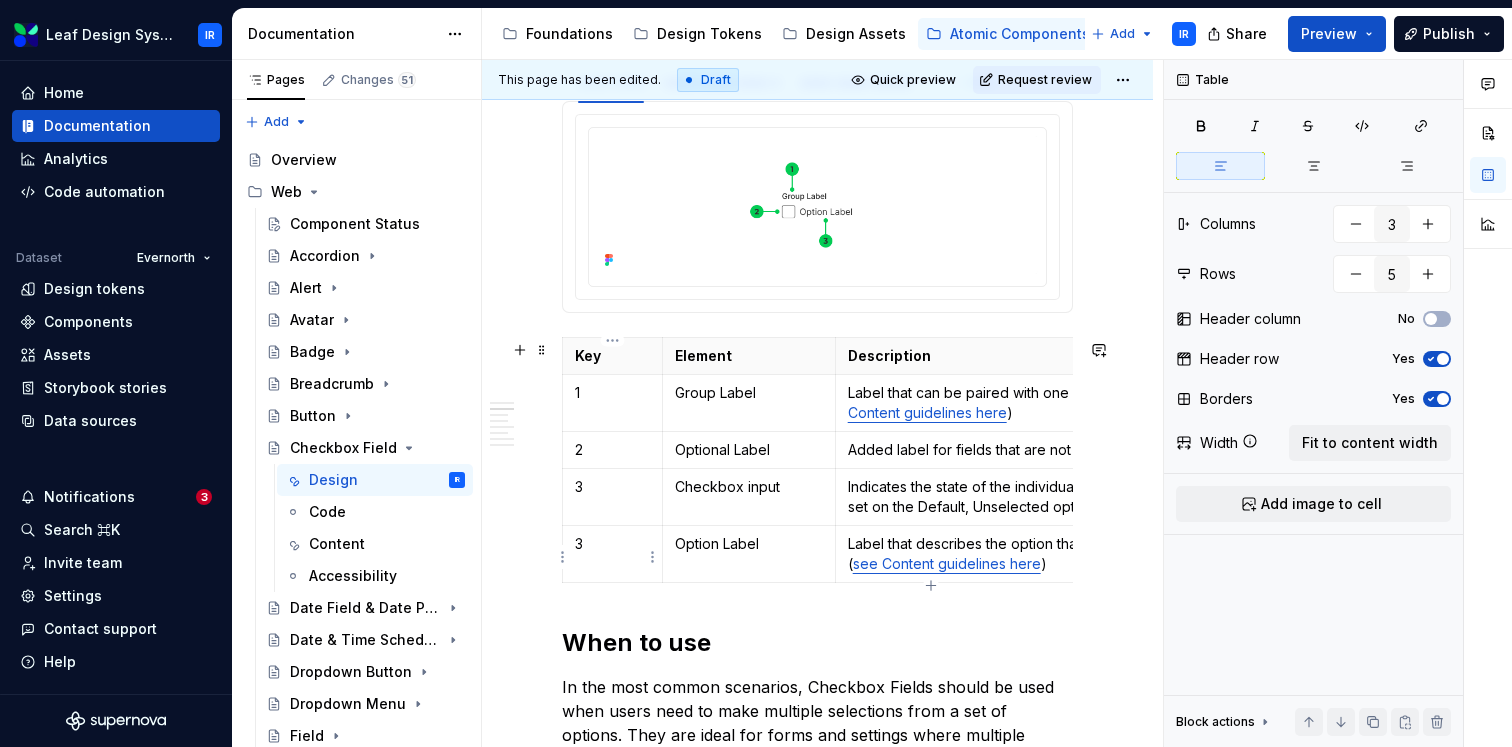 click on "3" at bounding box center (612, 544) 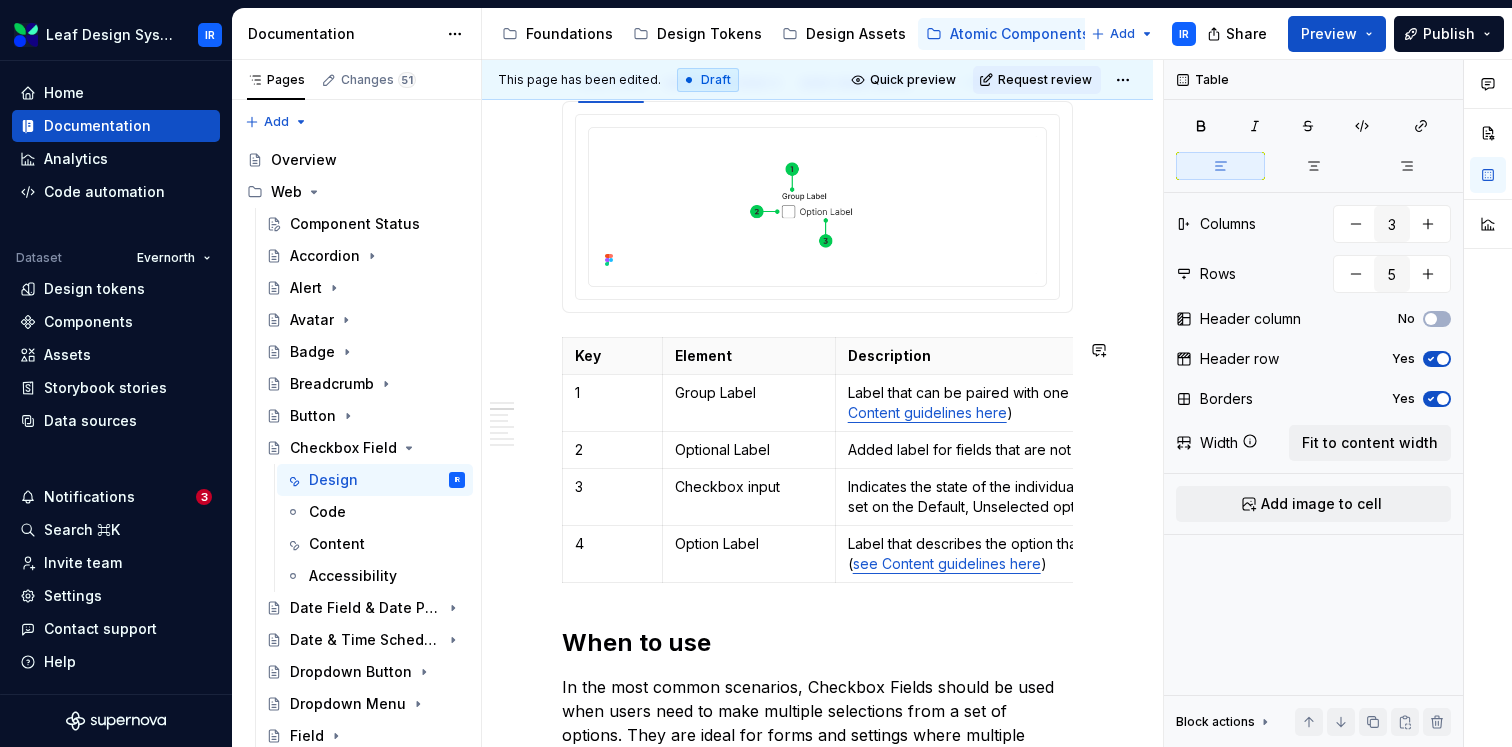 type on "*" 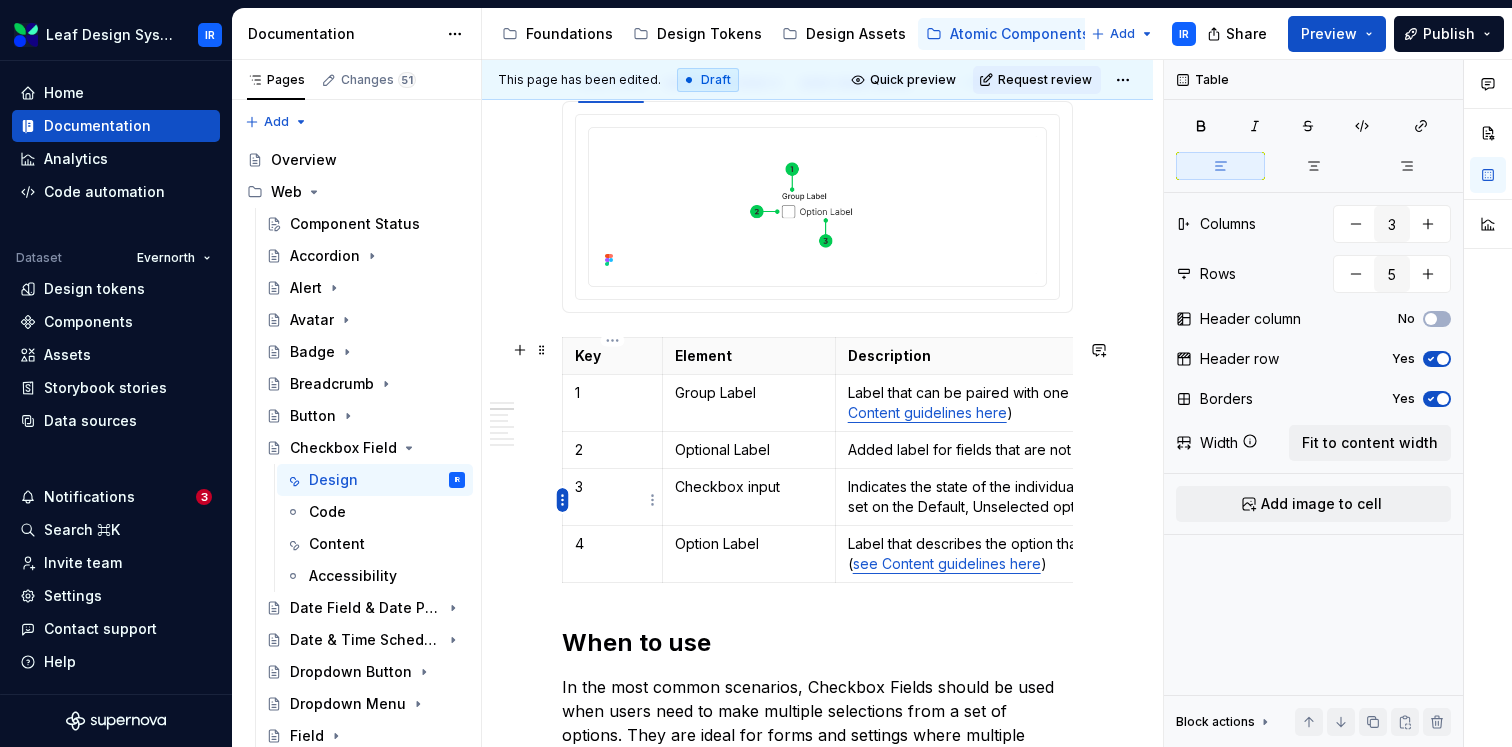 click on "Leaf Design System IR Home Documentation Analytics Code automation Dataset Evernorth Design tokens Components Assets Storybook stories Data sources Notifications 3 Search ⌘K Invite team Settings Contact support Help Documentation
Accessibility guide for tree Page tree.
Navigate the tree with the arrow keys. Common tree hotkeys apply. Further keybindings are available:
enter to execute primary action on focused item
f2 to start renaming the focused item
escape to abort renaming an item
control+d to start dragging selected items
Foundations Design Tokens Design Assets Atomic Components Molecular Patterns Layout Modules Design Packages Add IR Share Preview Publish Pages Changes 51 Add
Accessibility guide for tree Page tree.
Navigate the tree with the arrow keys. Common tree hotkeys apply. Further keybindings are available:
enter to execute primary action on focused item
IR" at bounding box center [756, 373] 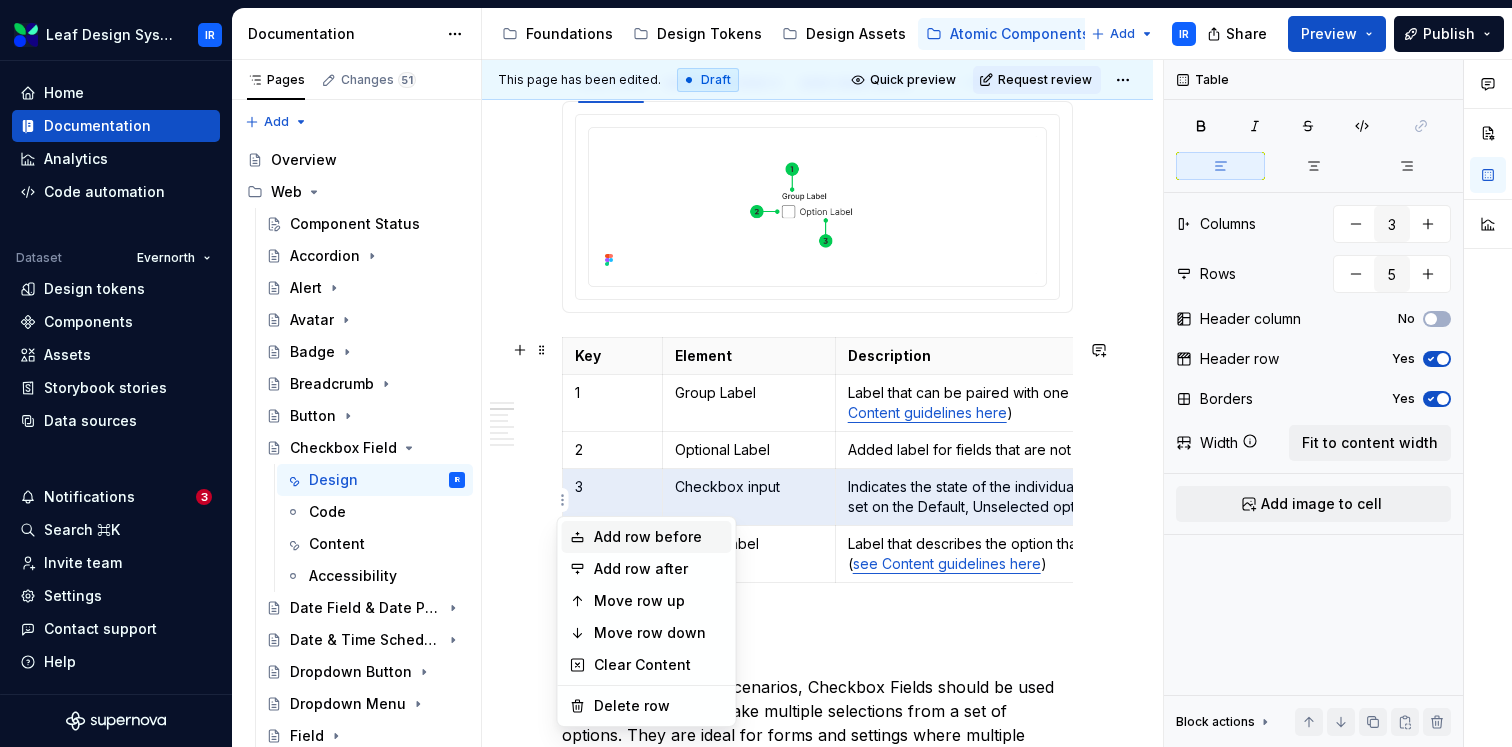 click on "Add row before" at bounding box center [659, 537] 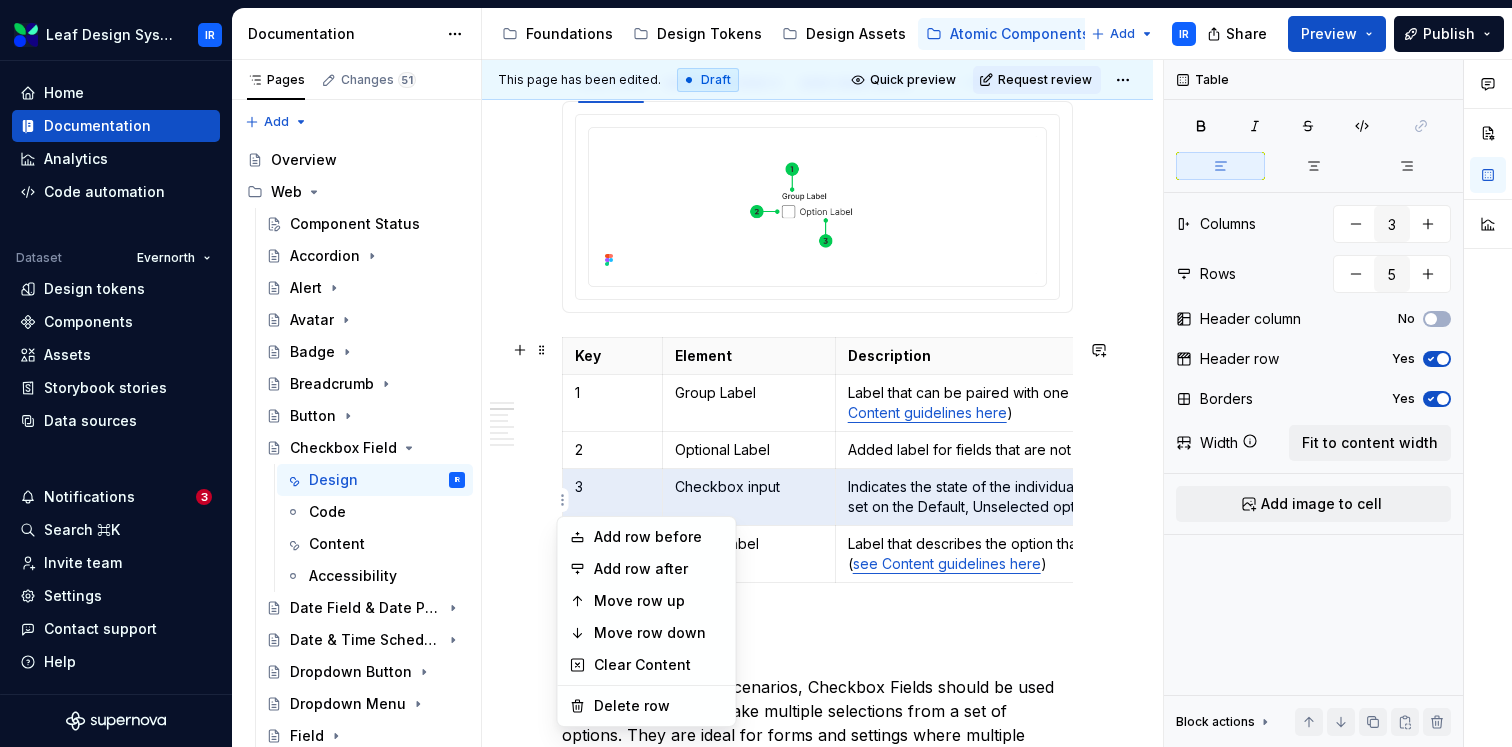 type on "6" 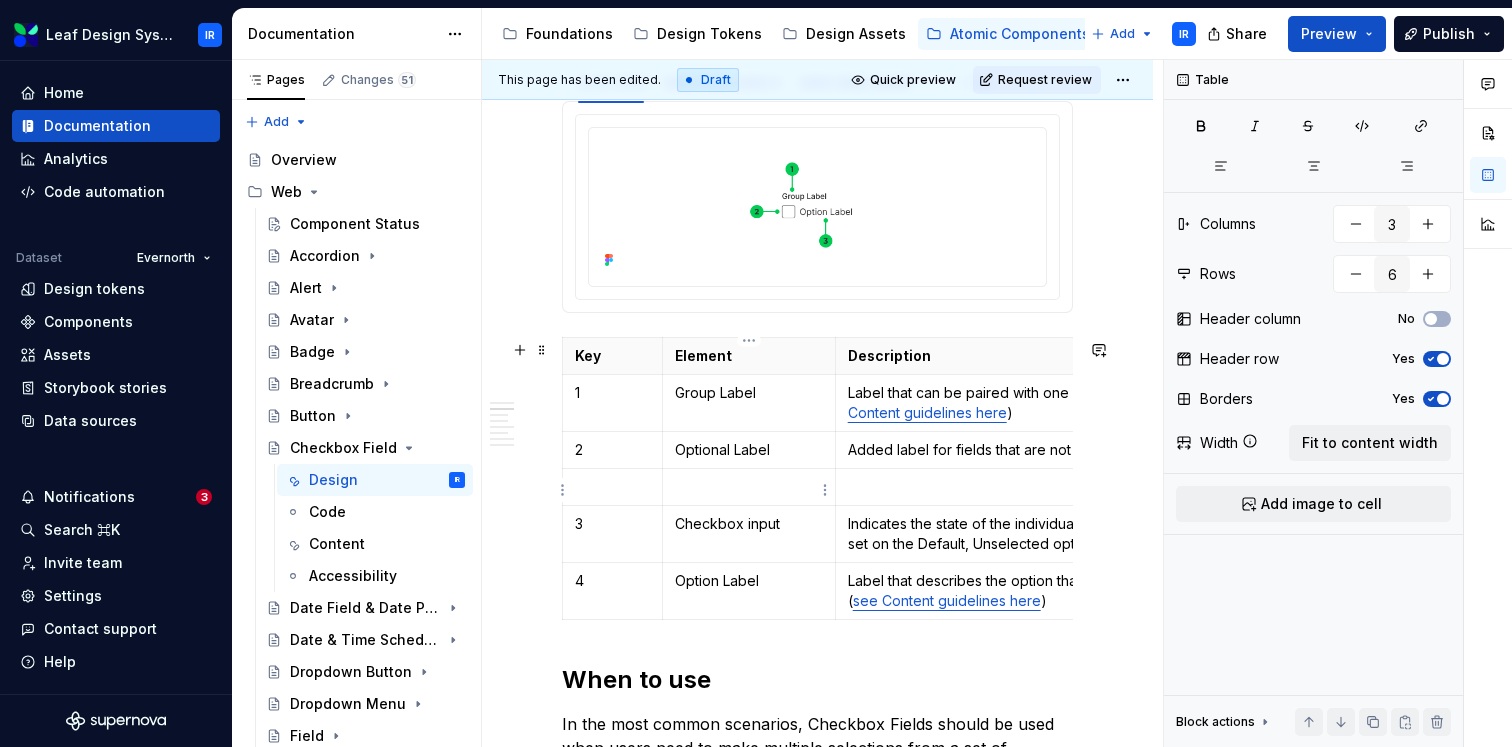 click at bounding box center (748, 486) 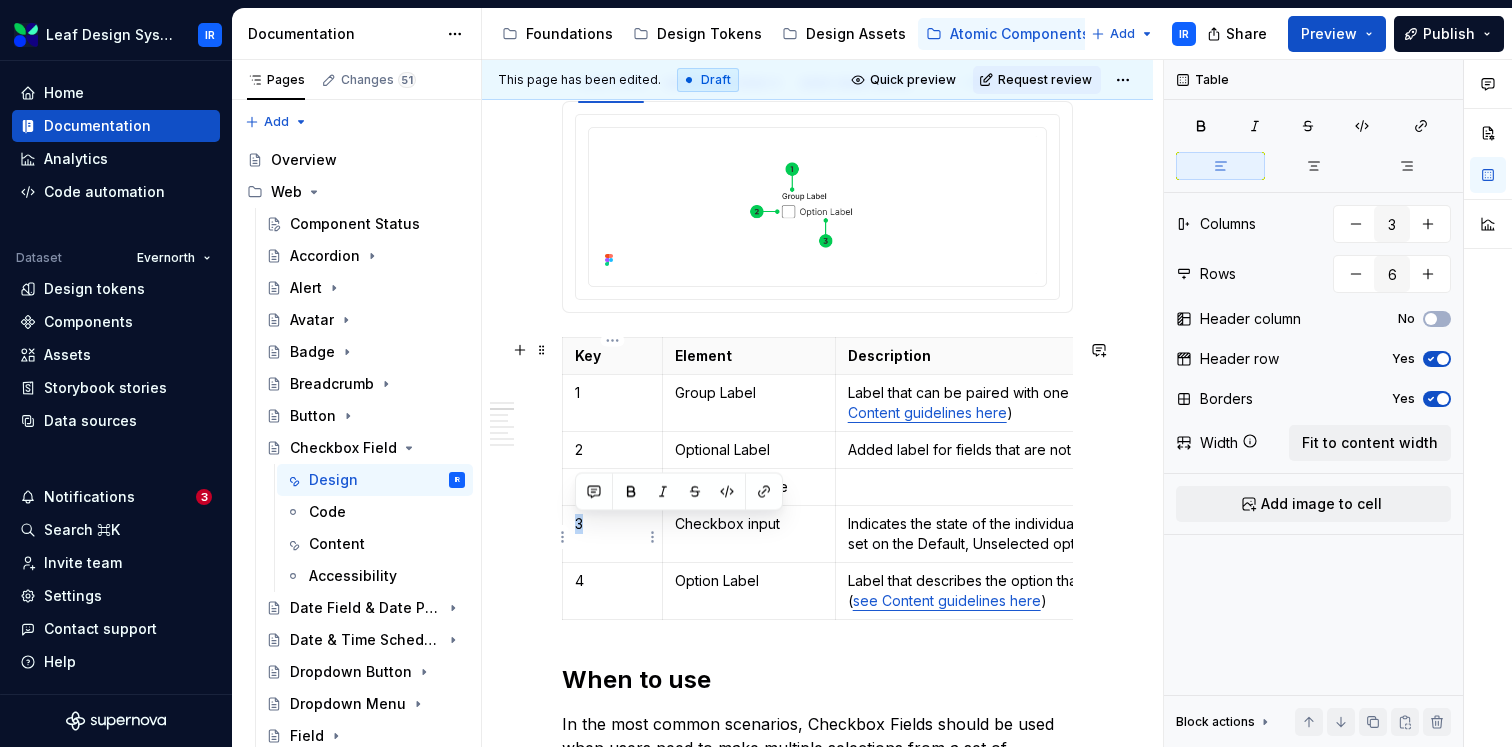 drag, startPoint x: 595, startPoint y: 533, endPoint x: 572, endPoint y: 526, distance: 24.04163 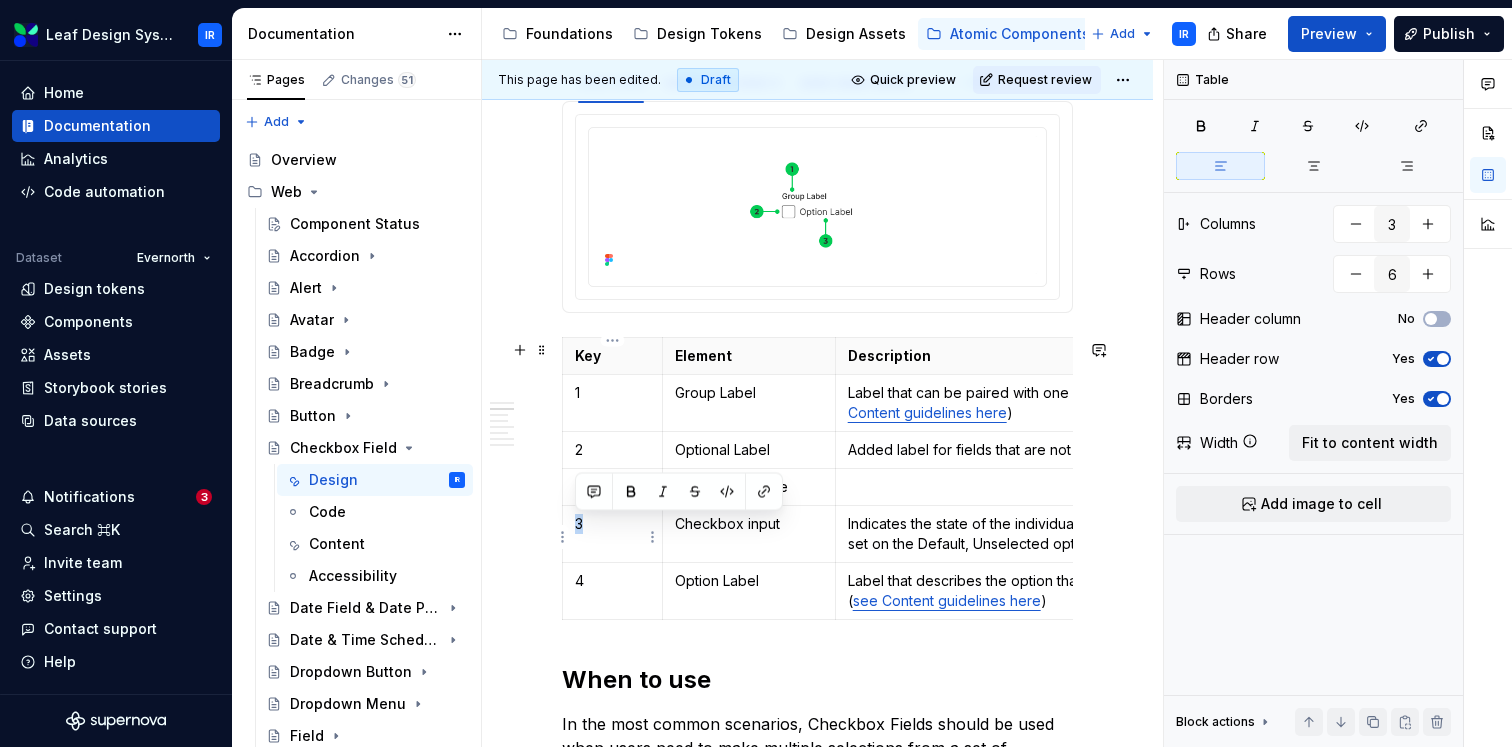 click on "3" at bounding box center (613, 533) 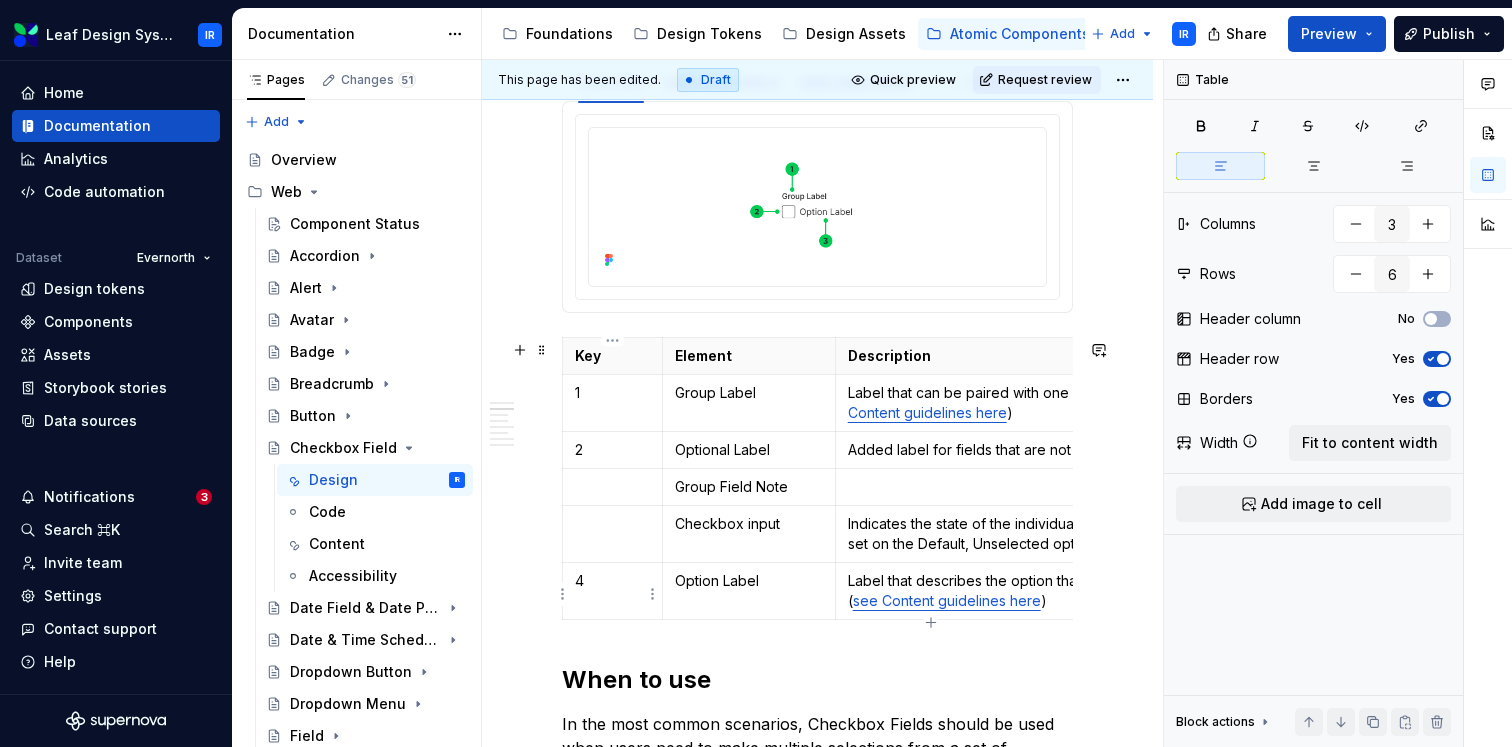 click on "4" at bounding box center (612, 581) 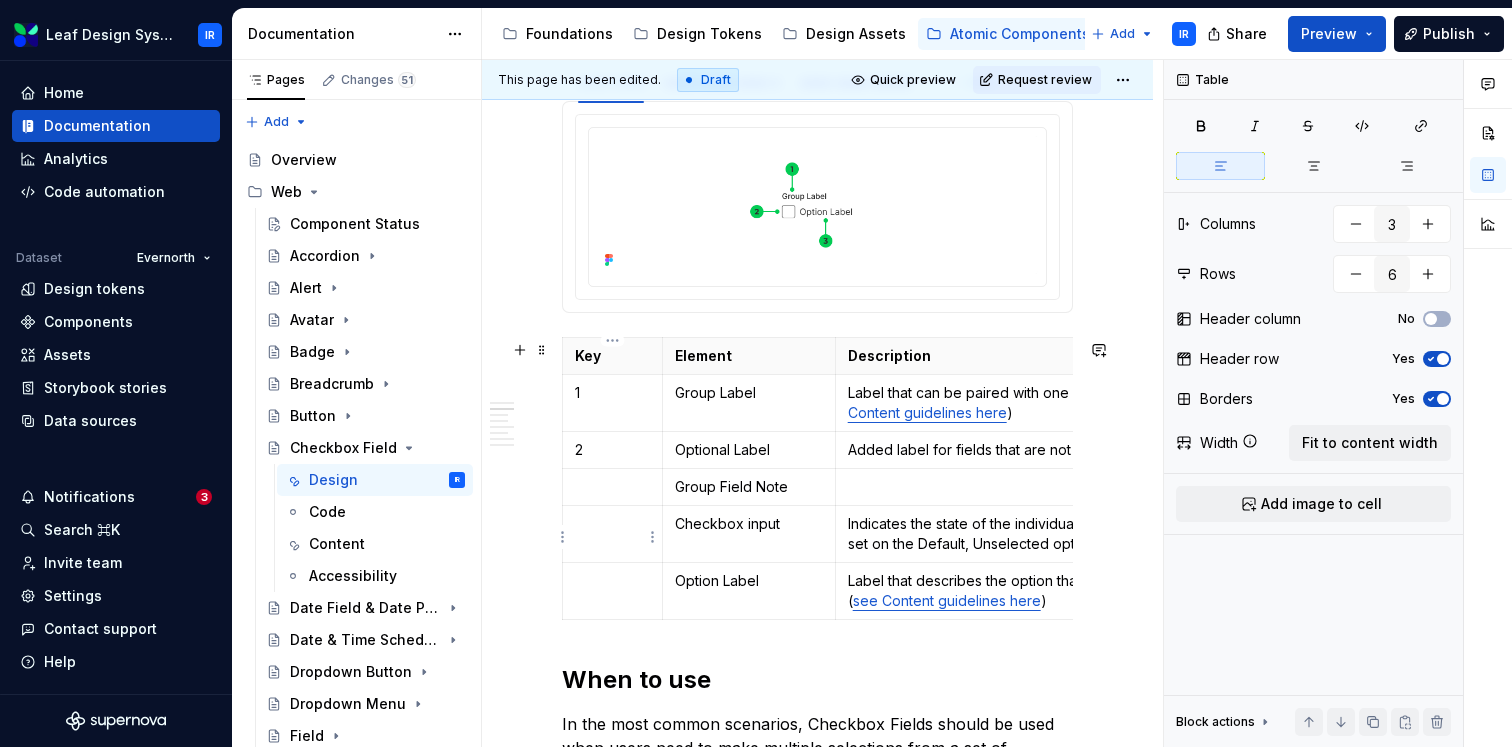 click at bounding box center (613, 533) 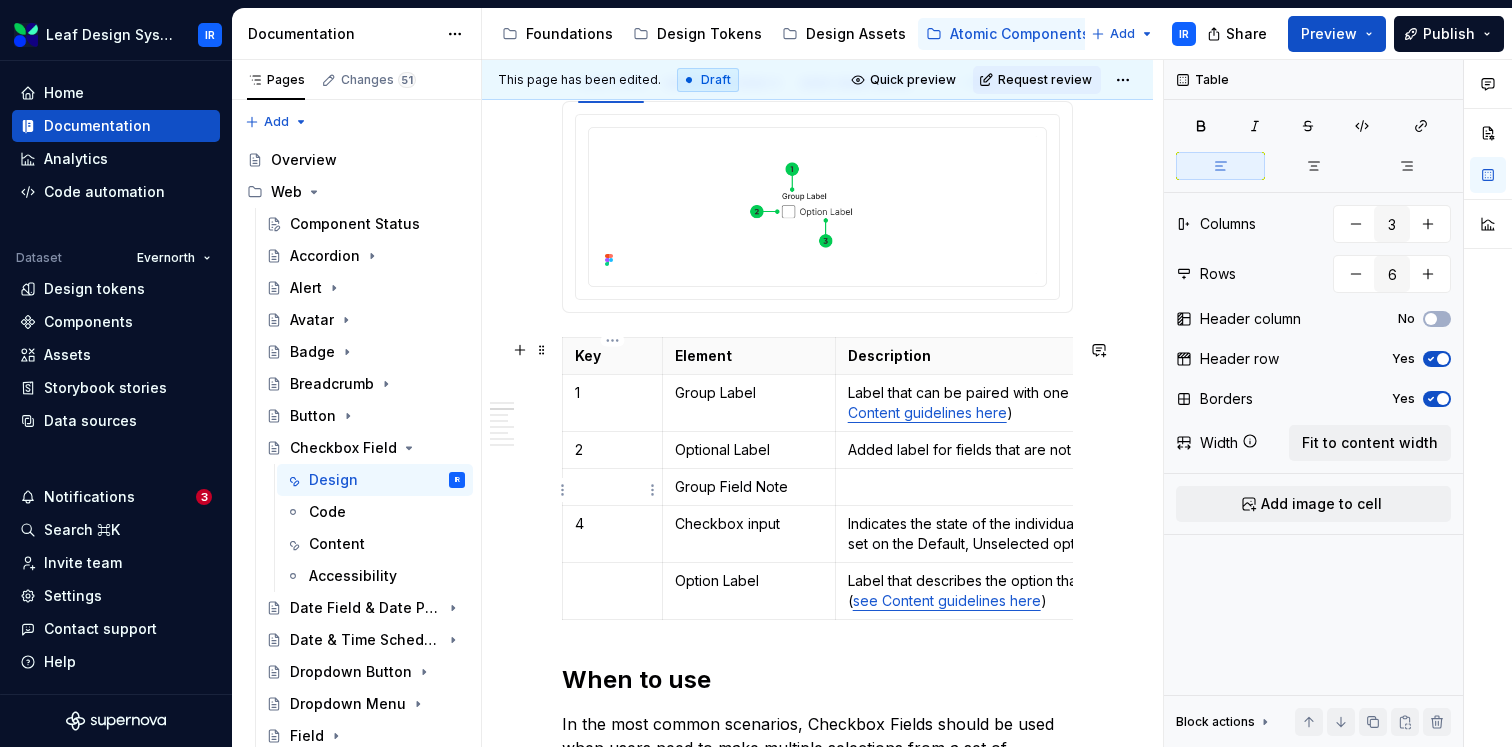click at bounding box center (612, 487) 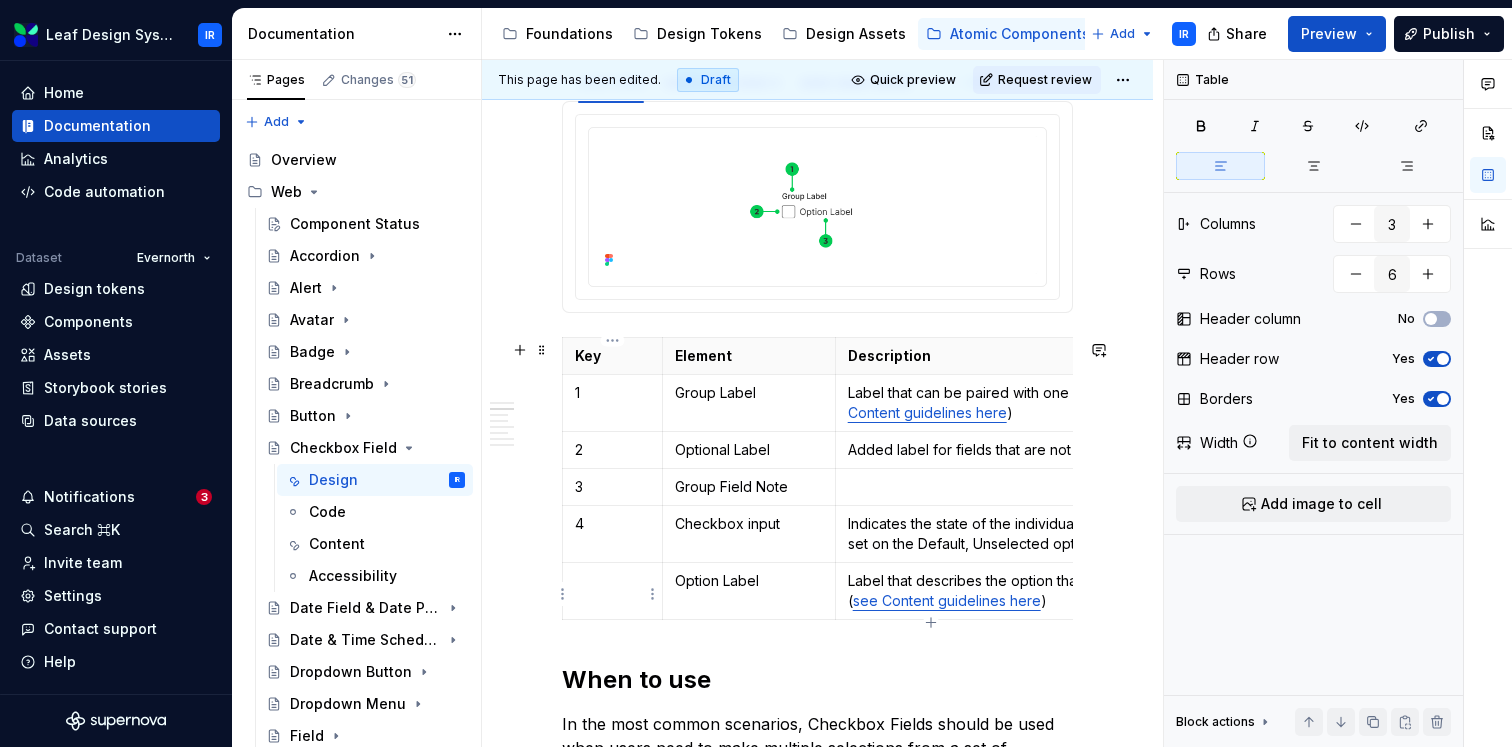 click at bounding box center [613, 590] 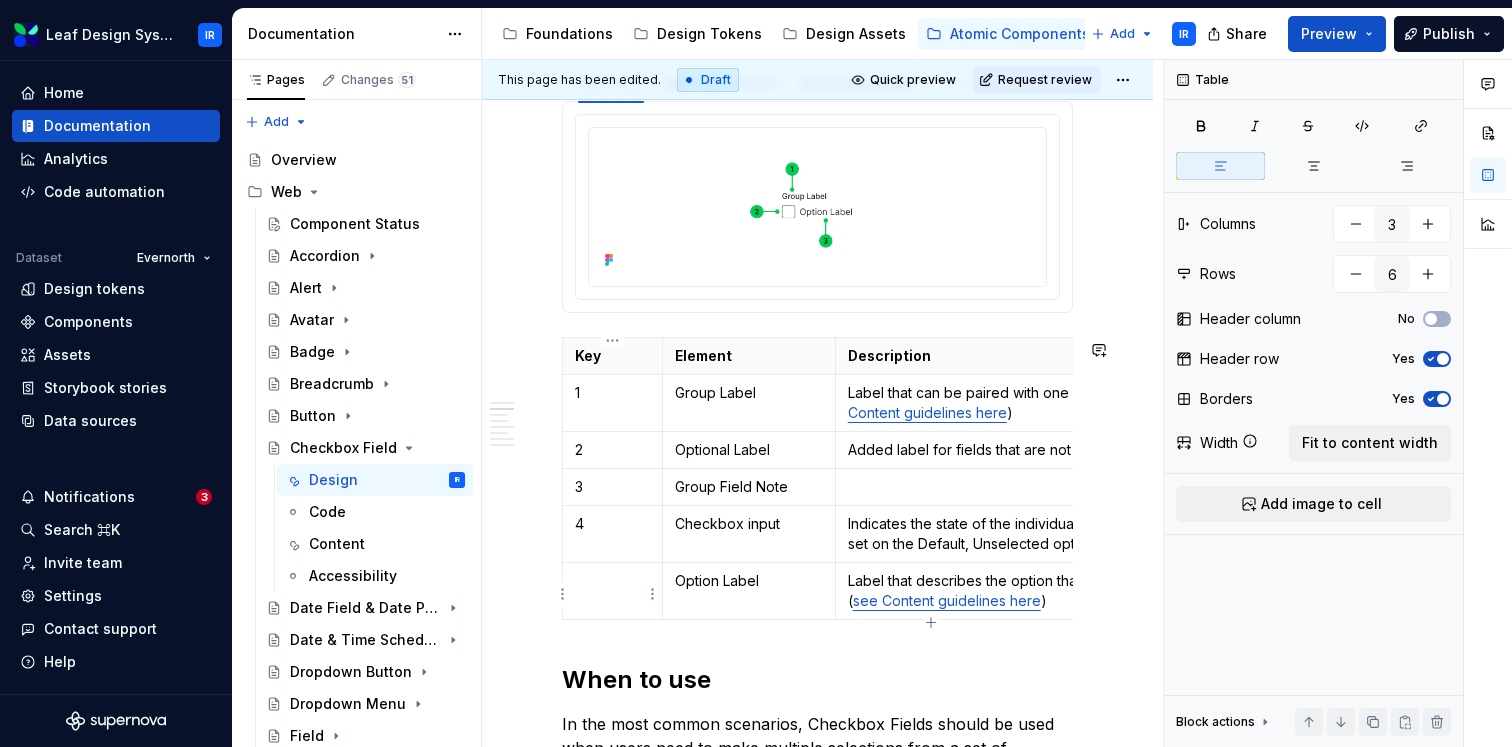 type on "*" 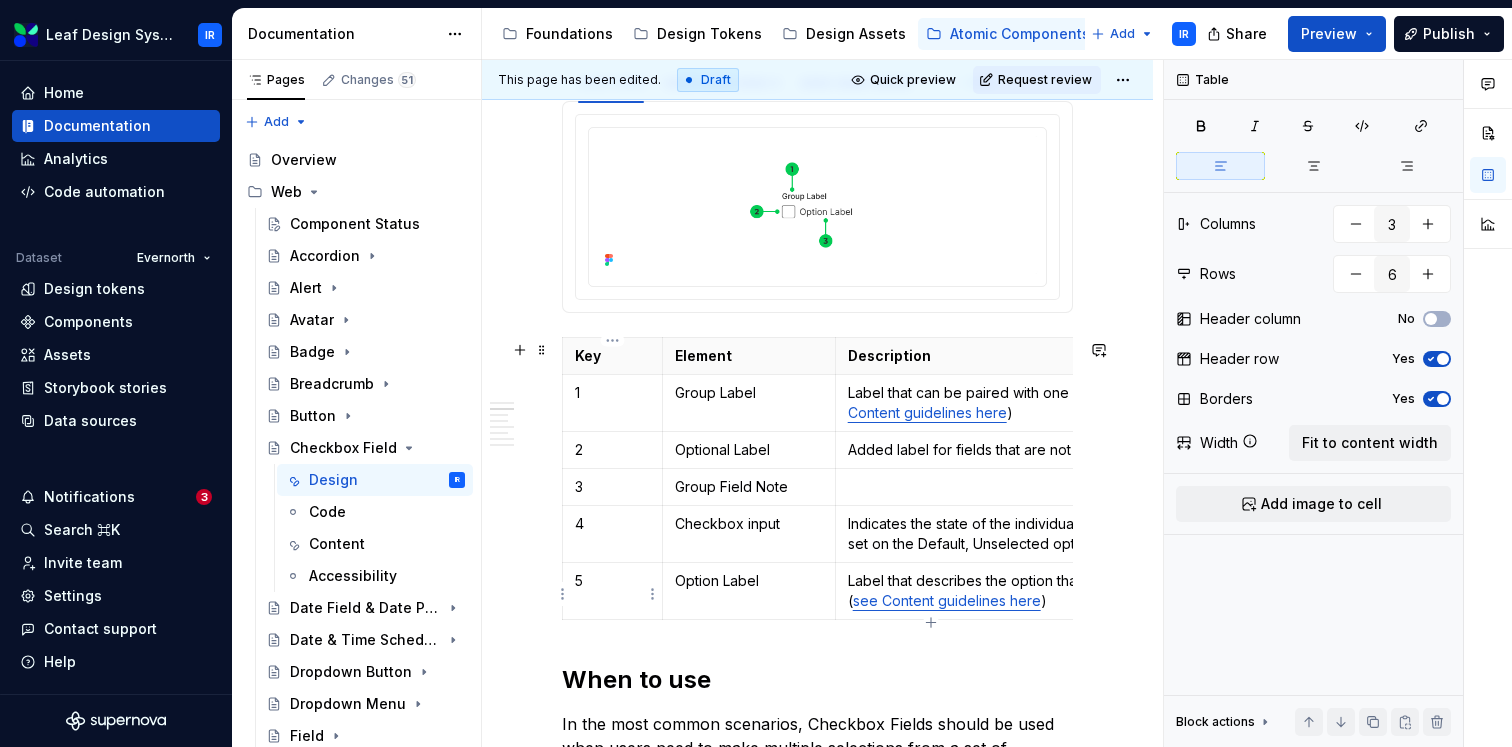 click on "Leaf Design System IR Home Documentation Analytics Code automation Dataset Evernorth Design tokens Components Assets Storybook stories Data sources Notifications 3 Search ⌘K Invite team Settings Contact support Help Documentation
Accessibility guide for tree Page tree.
Navigate the tree with the arrow keys. Common tree hotkeys apply. Further keybindings are available:
enter to execute primary action on focused item
f2 to start renaming the focused item
escape to abort renaming an item
control+d to start dragging selected items
Foundations Design Tokens Design Assets Atomic Components Molecular Patterns Layout Modules Design Packages Add IR Share Preview Publish Pages Changes 51 Add
Accessibility guide for tree Page tree.
Navigate the tree with the arrow keys. Common tree hotkeys apply. Further keybindings are available:
enter to execute primary action on focused item
IR" at bounding box center (756, 373) 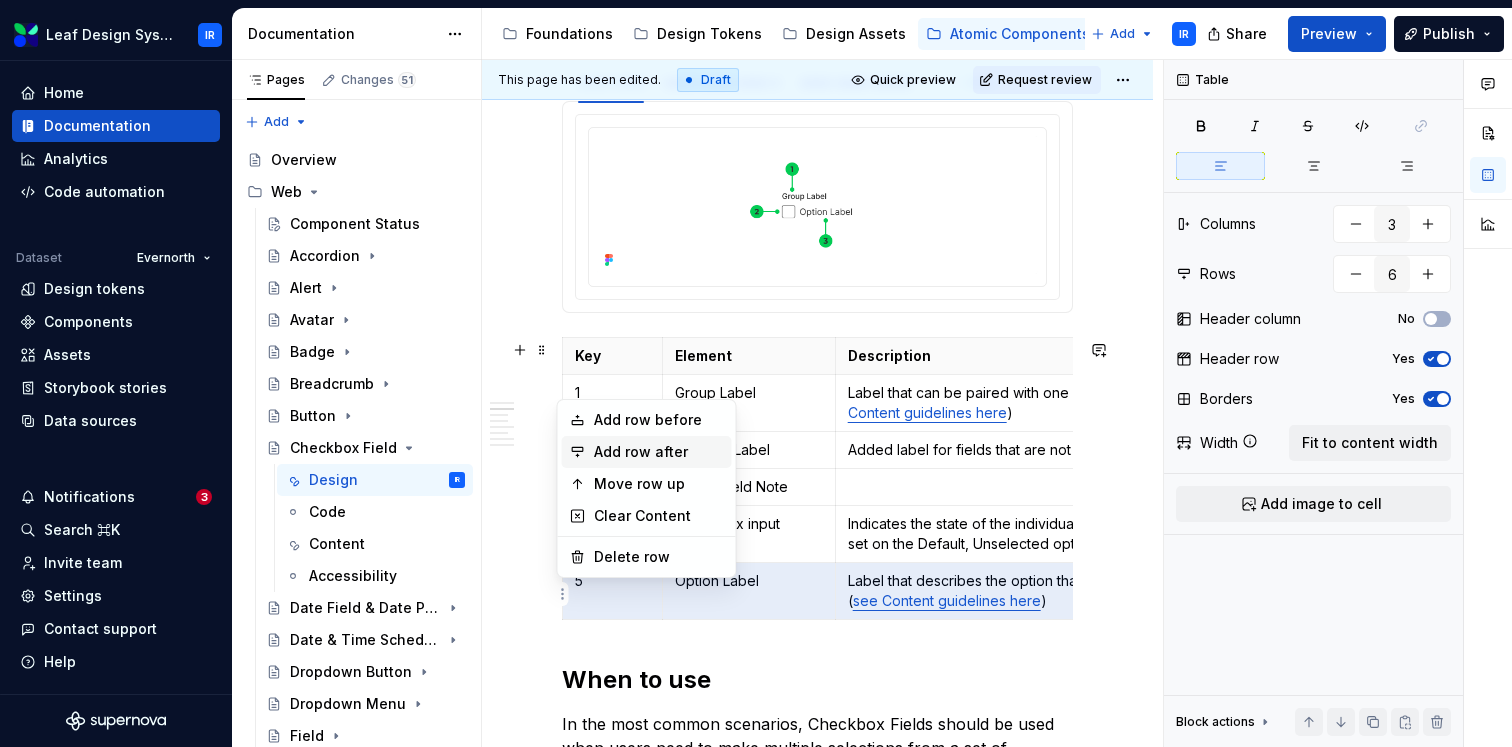 click on "Add row after" at bounding box center (659, 452) 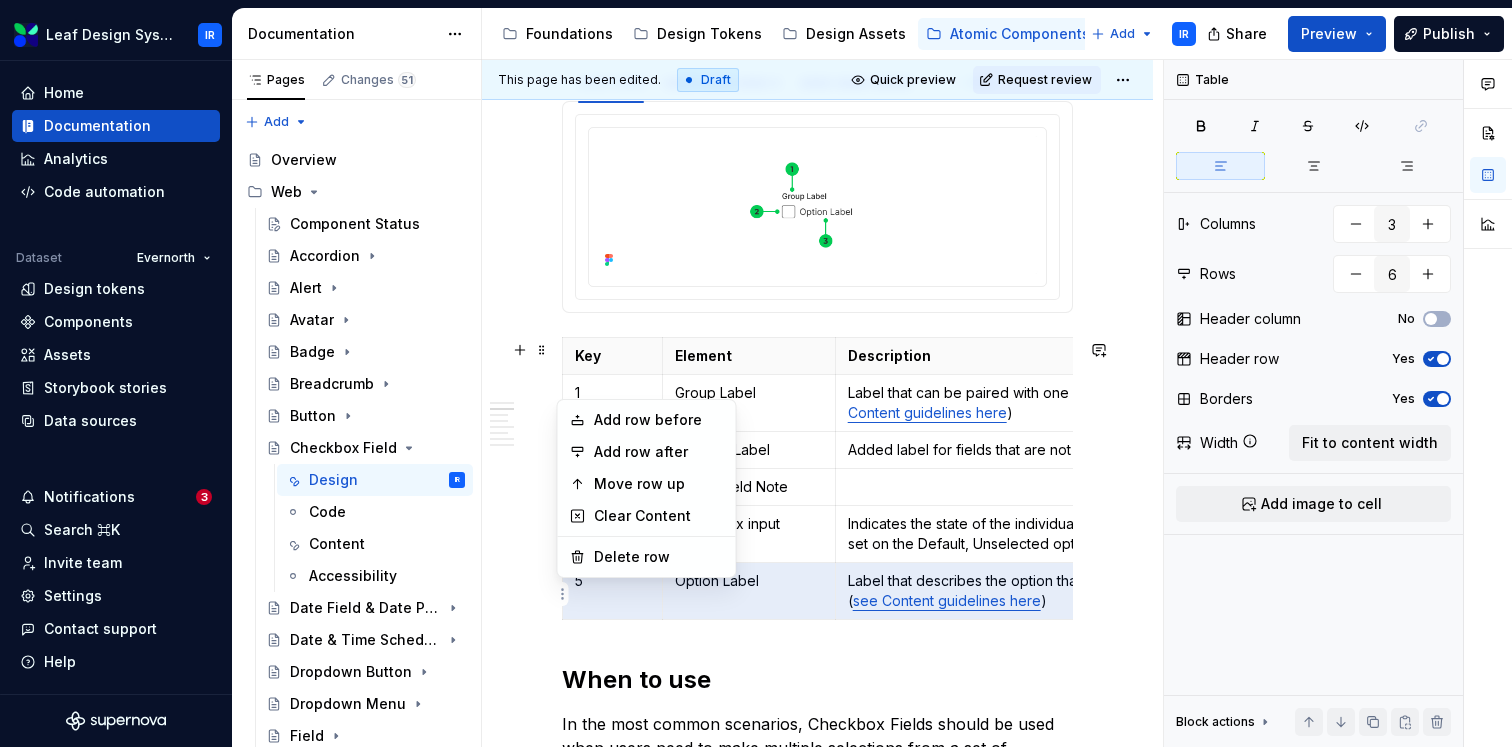 type on "7" 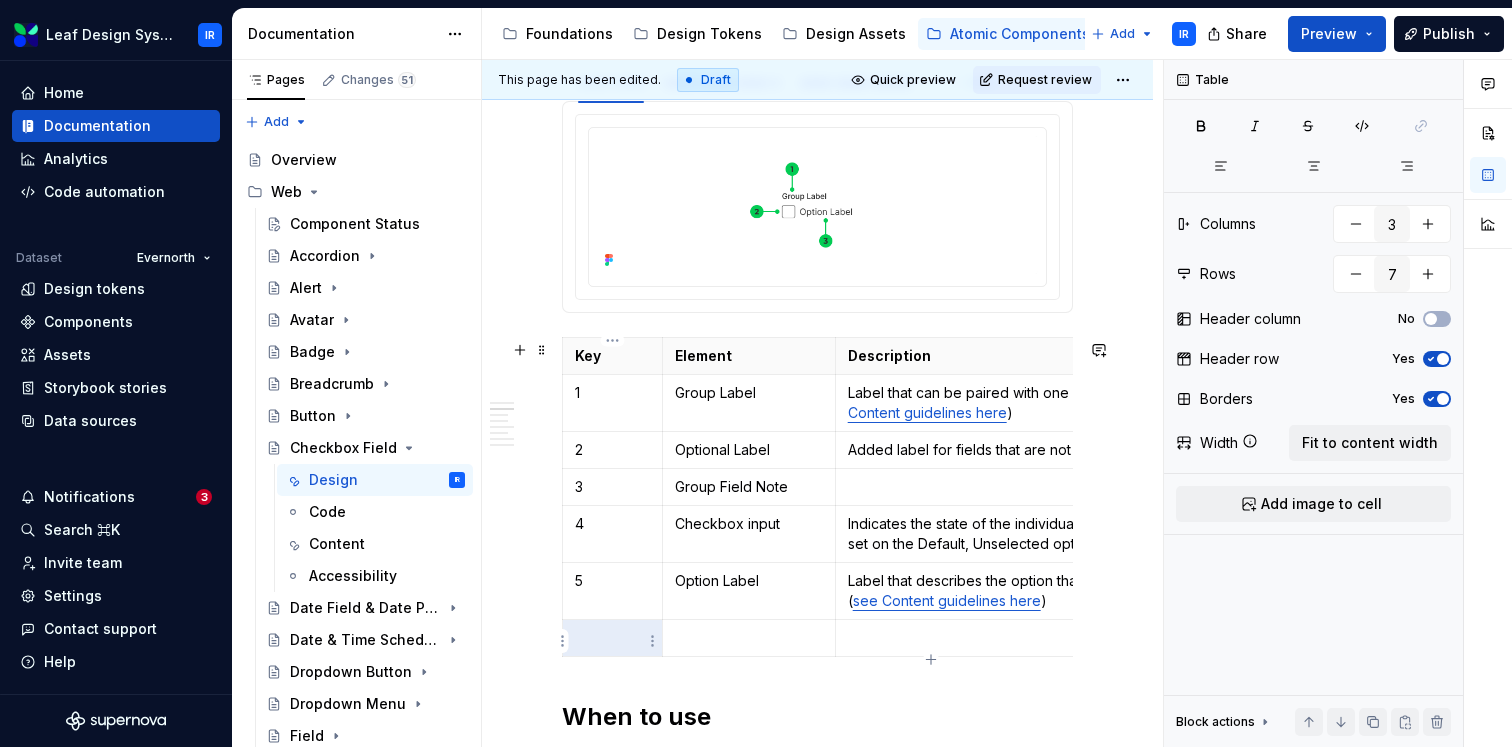 click at bounding box center [612, 638] 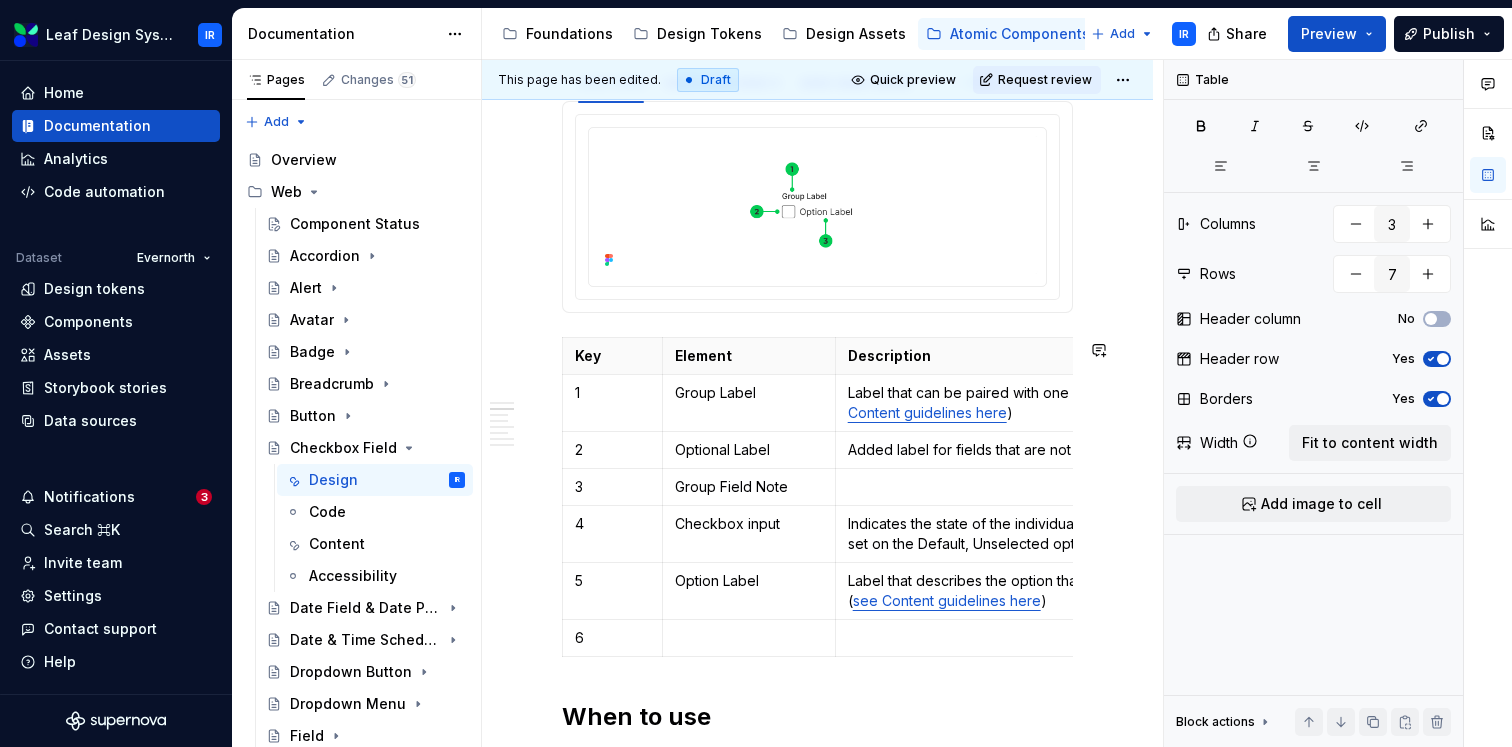 scroll, scrollTop: 634, scrollLeft: 0, axis: vertical 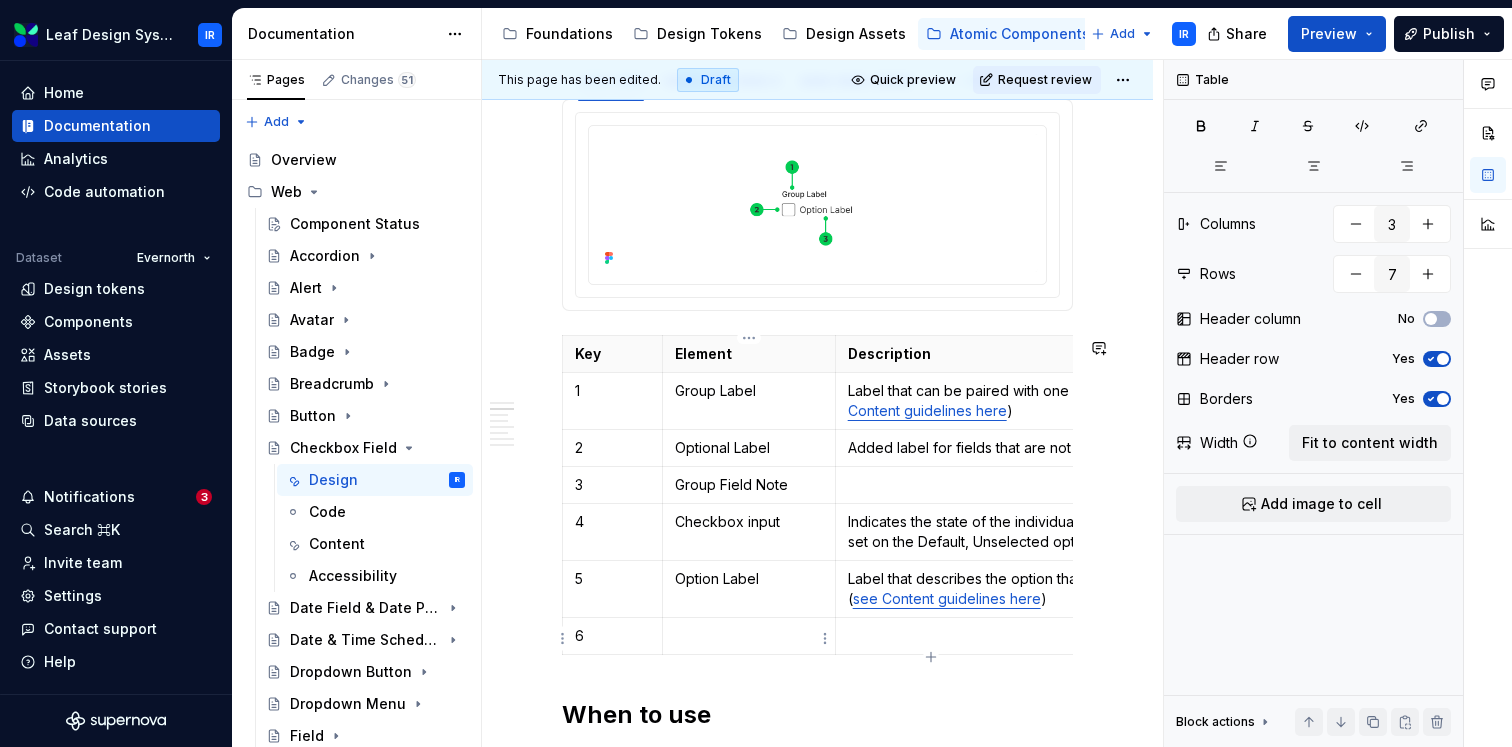 click at bounding box center (749, 636) 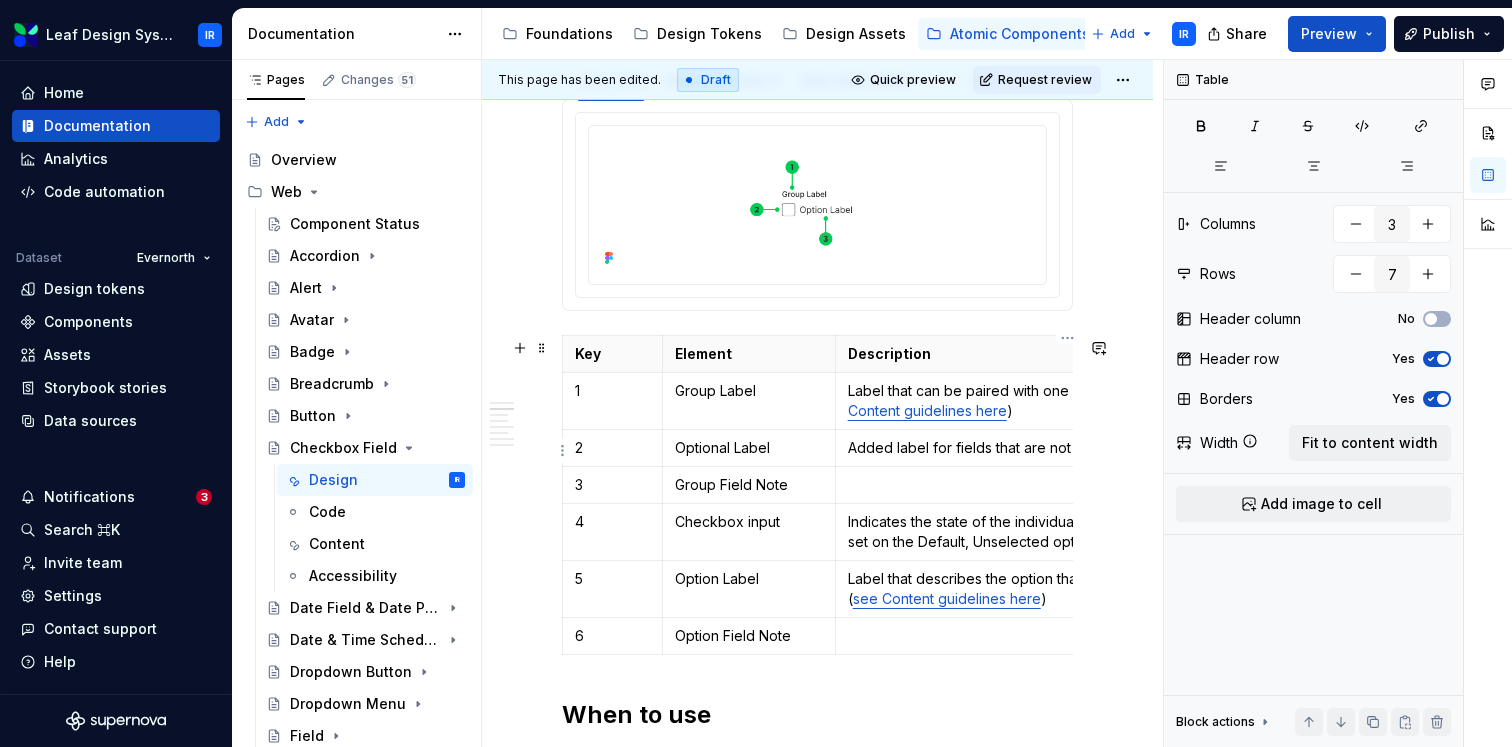 click on "Added label for fields that are not required" at bounding box center [1067, 448] 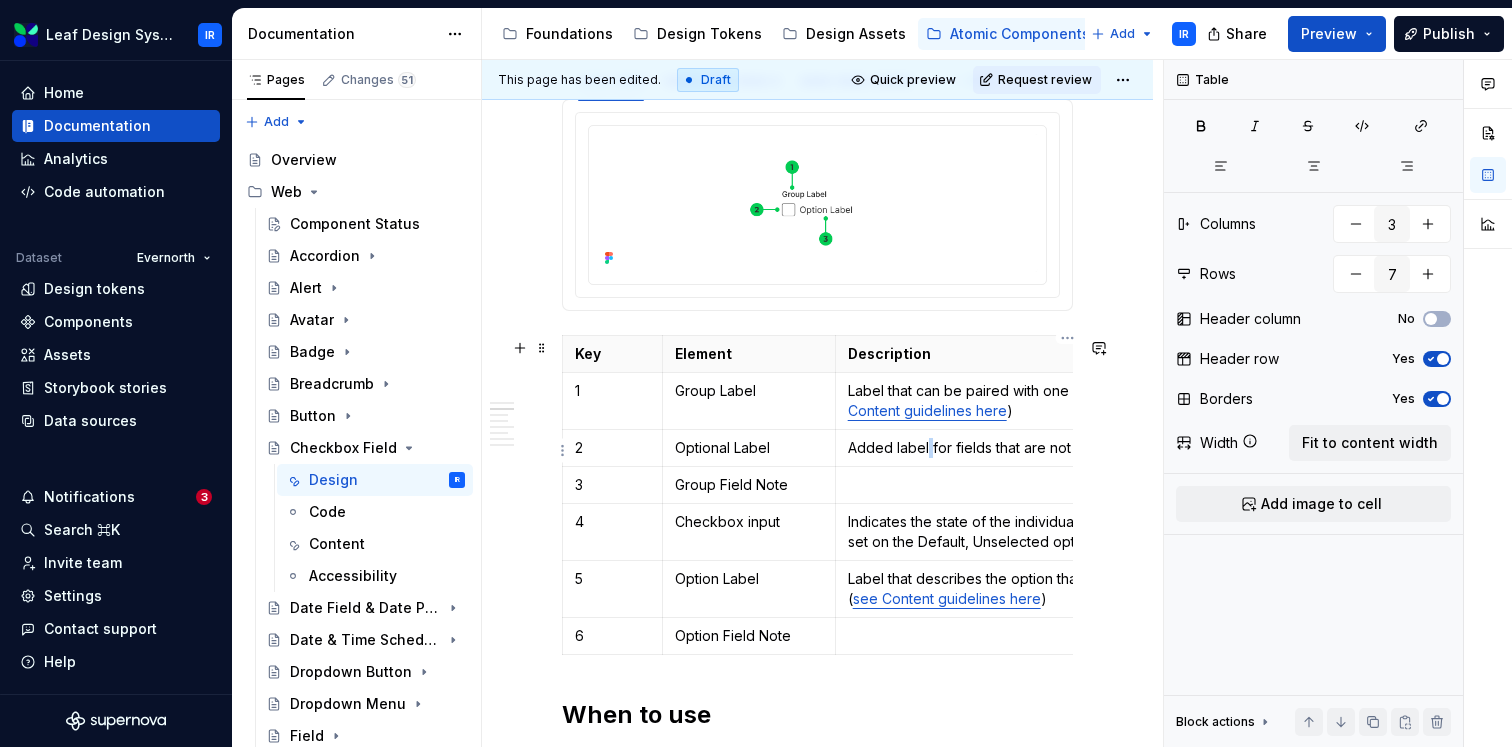 click on "Added label for fields that are not required" at bounding box center [1067, 448] 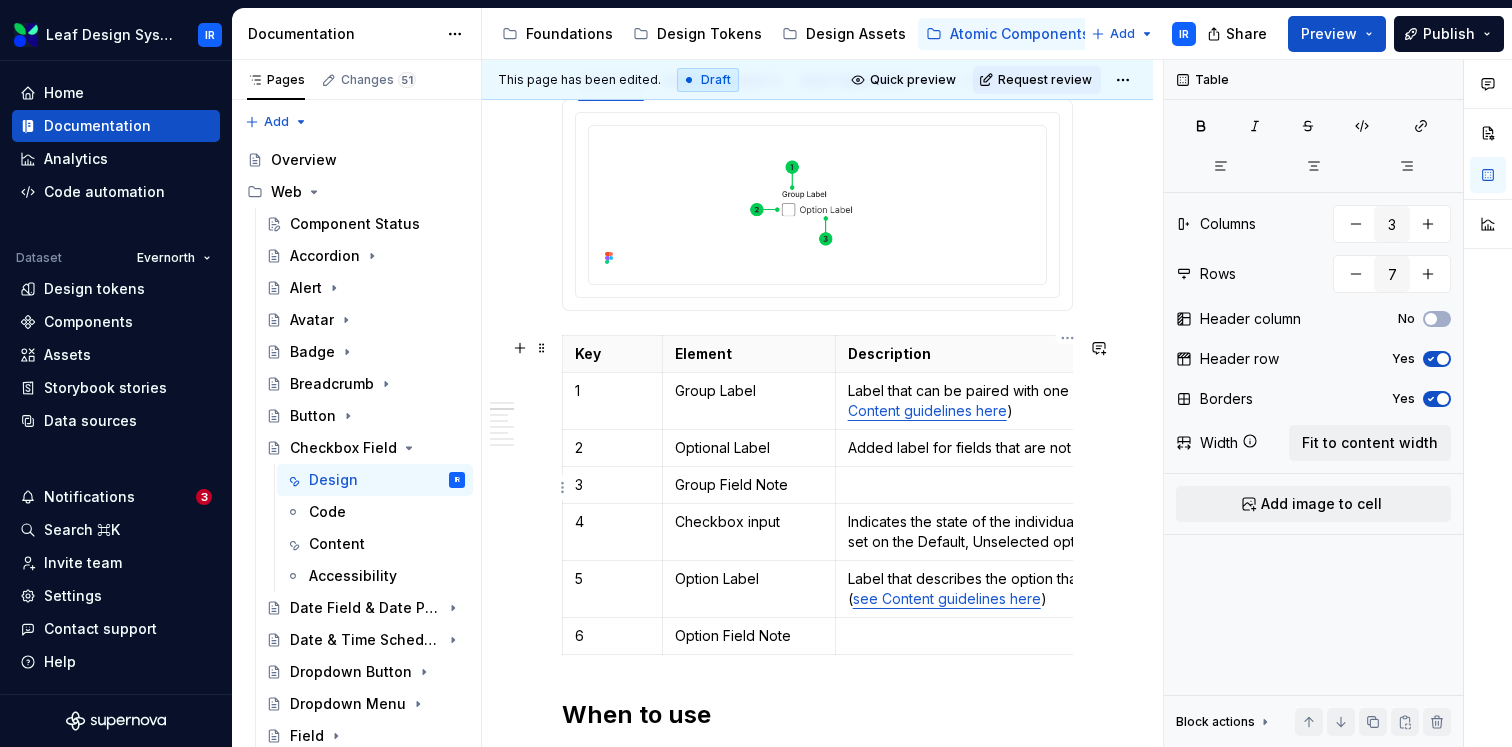 click at bounding box center [1067, 485] 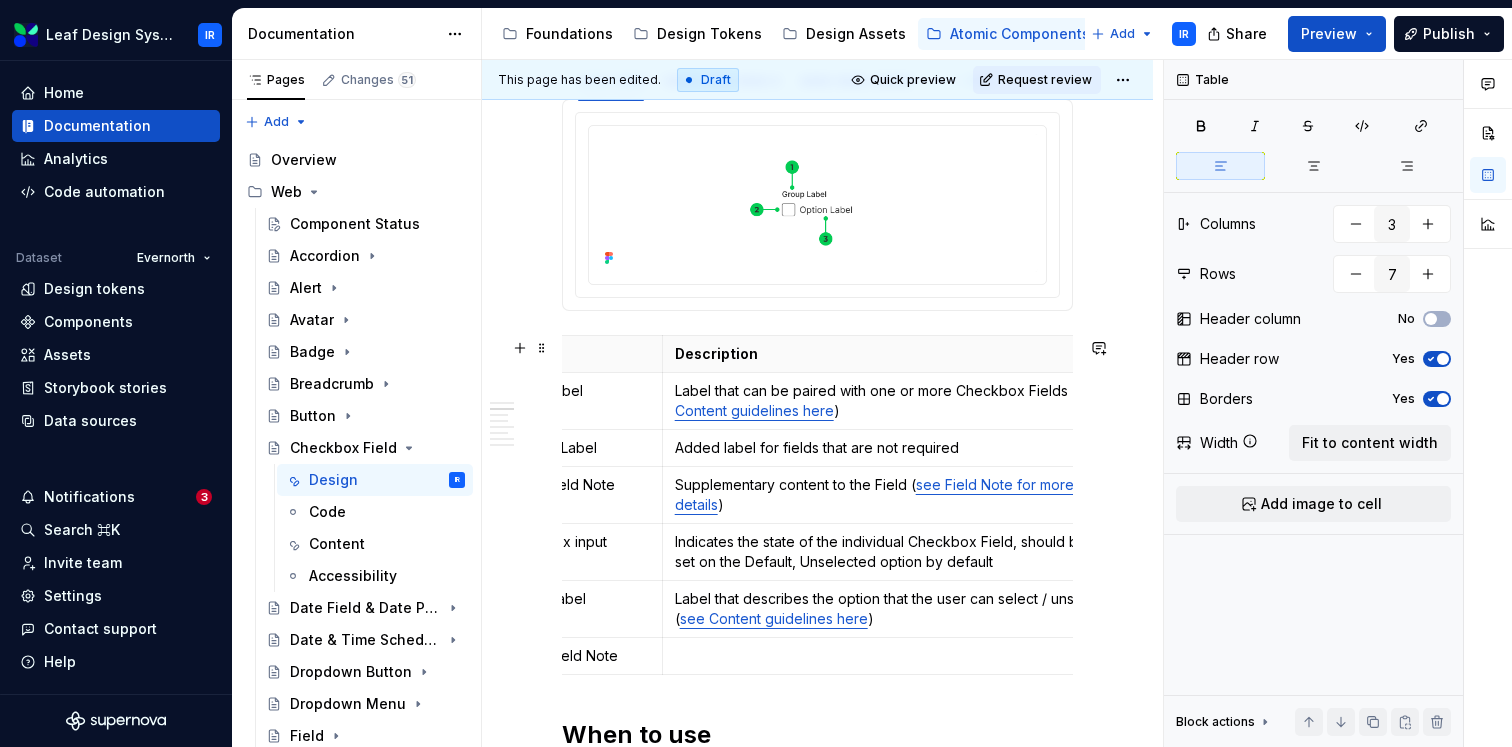 scroll, scrollTop: 0, scrollLeft: 217, axis: horizontal 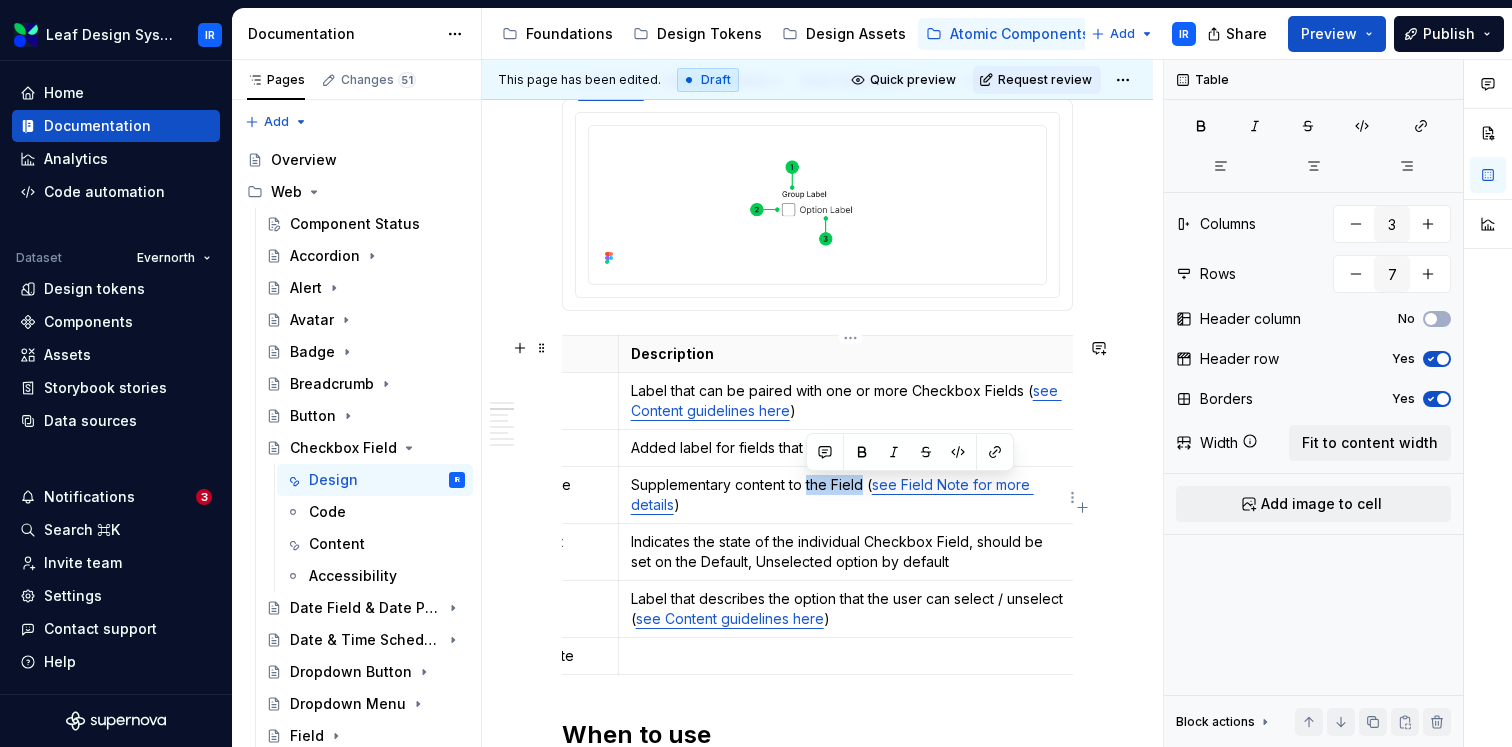 drag, startPoint x: 860, startPoint y: 486, endPoint x: 805, endPoint y: 490, distance: 55.145264 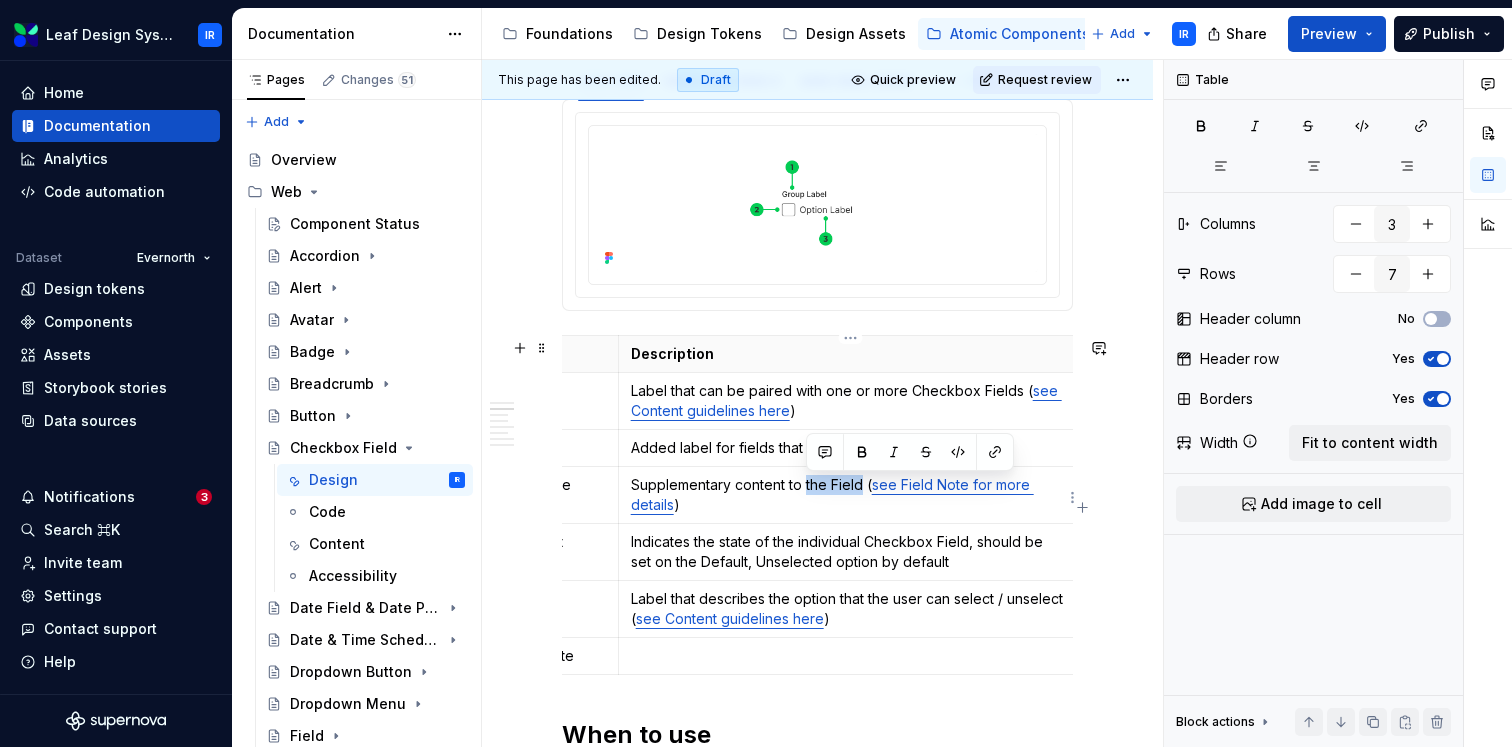 click on "Supplementary content to the Field ( see Field Note for more details )" at bounding box center (850, 495) 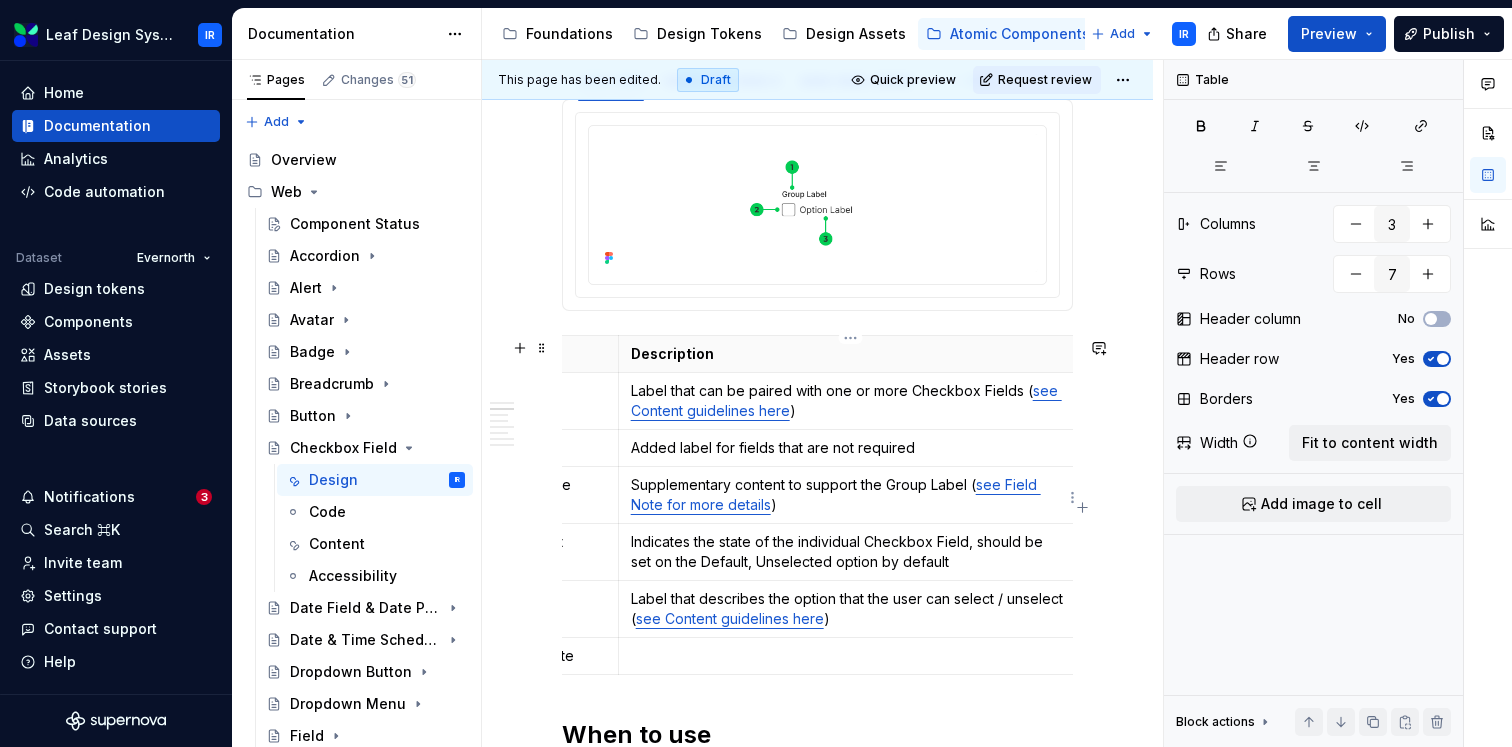click on "Supplementary content to support the Group Label ( see Field Note for more details )" at bounding box center [850, 495] 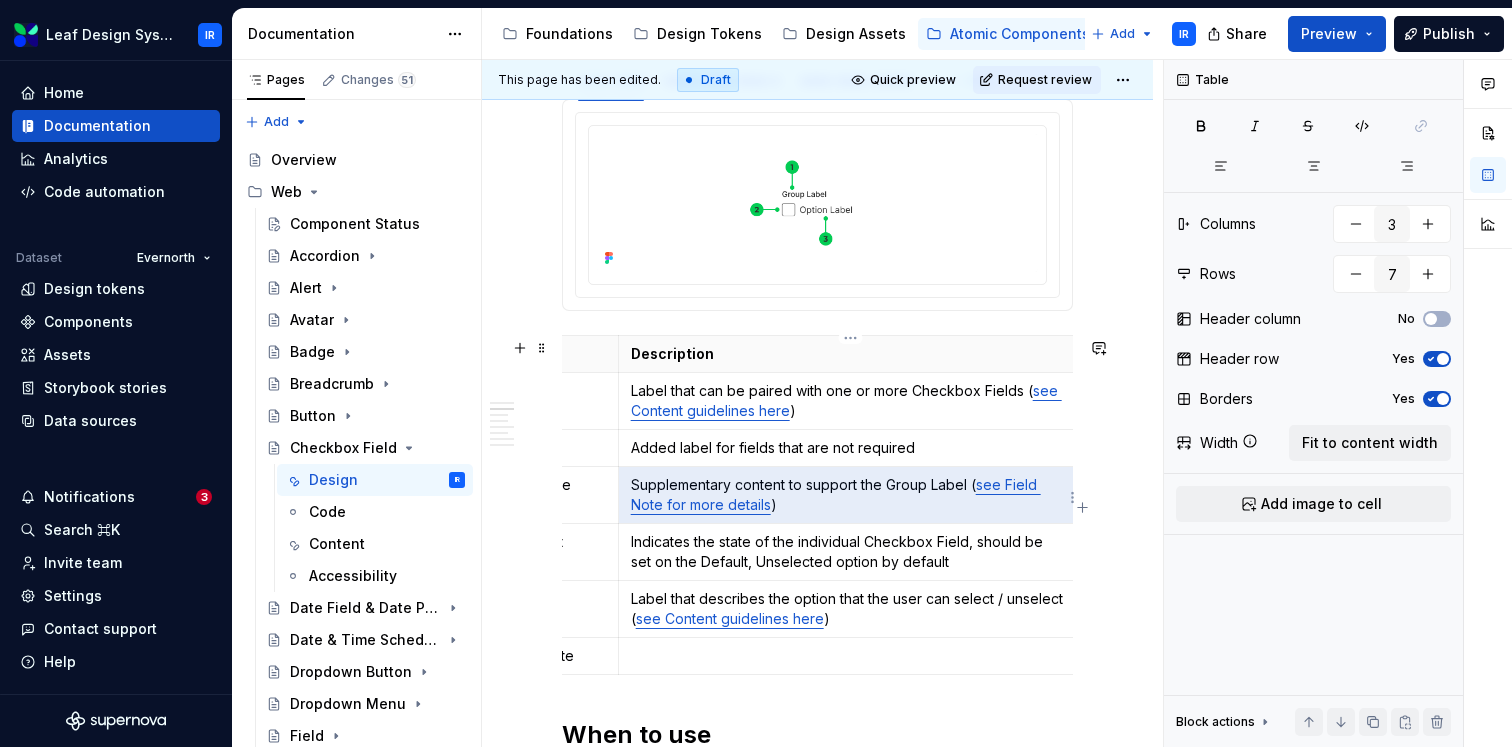 click on "Supplementary content to support the Group Label ( see Field Note for more details )" at bounding box center [850, 495] 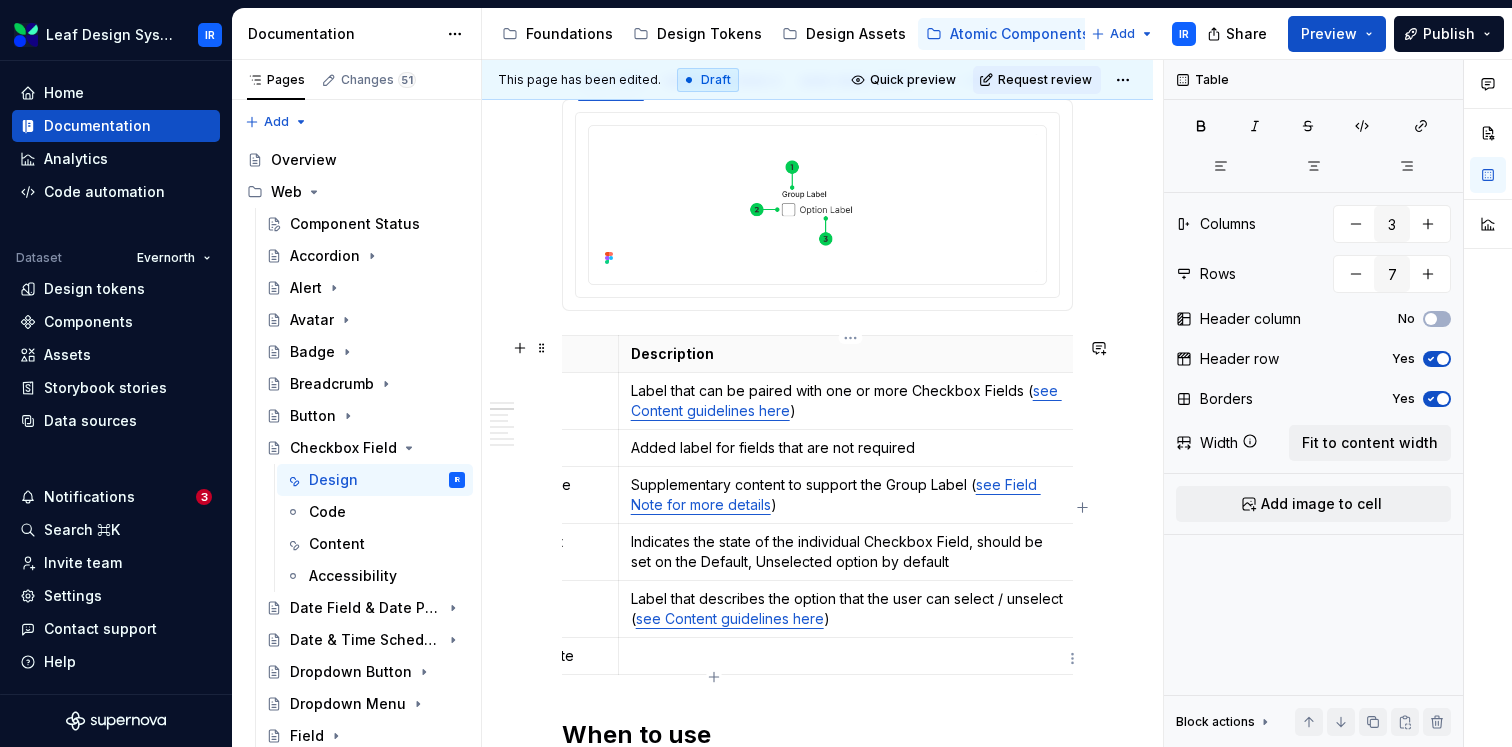 click at bounding box center [850, 656] 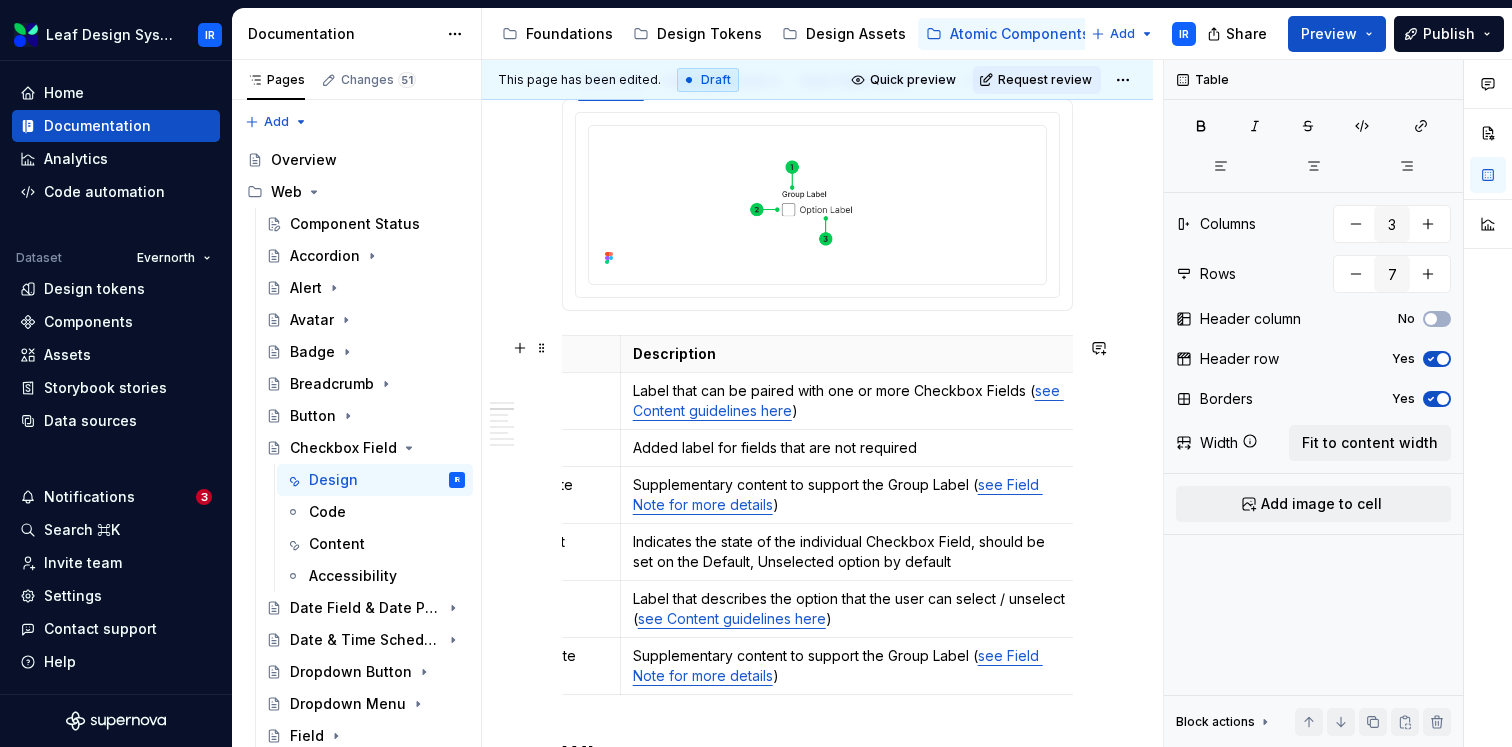 scroll, scrollTop: 0, scrollLeft: 217, axis: horizontal 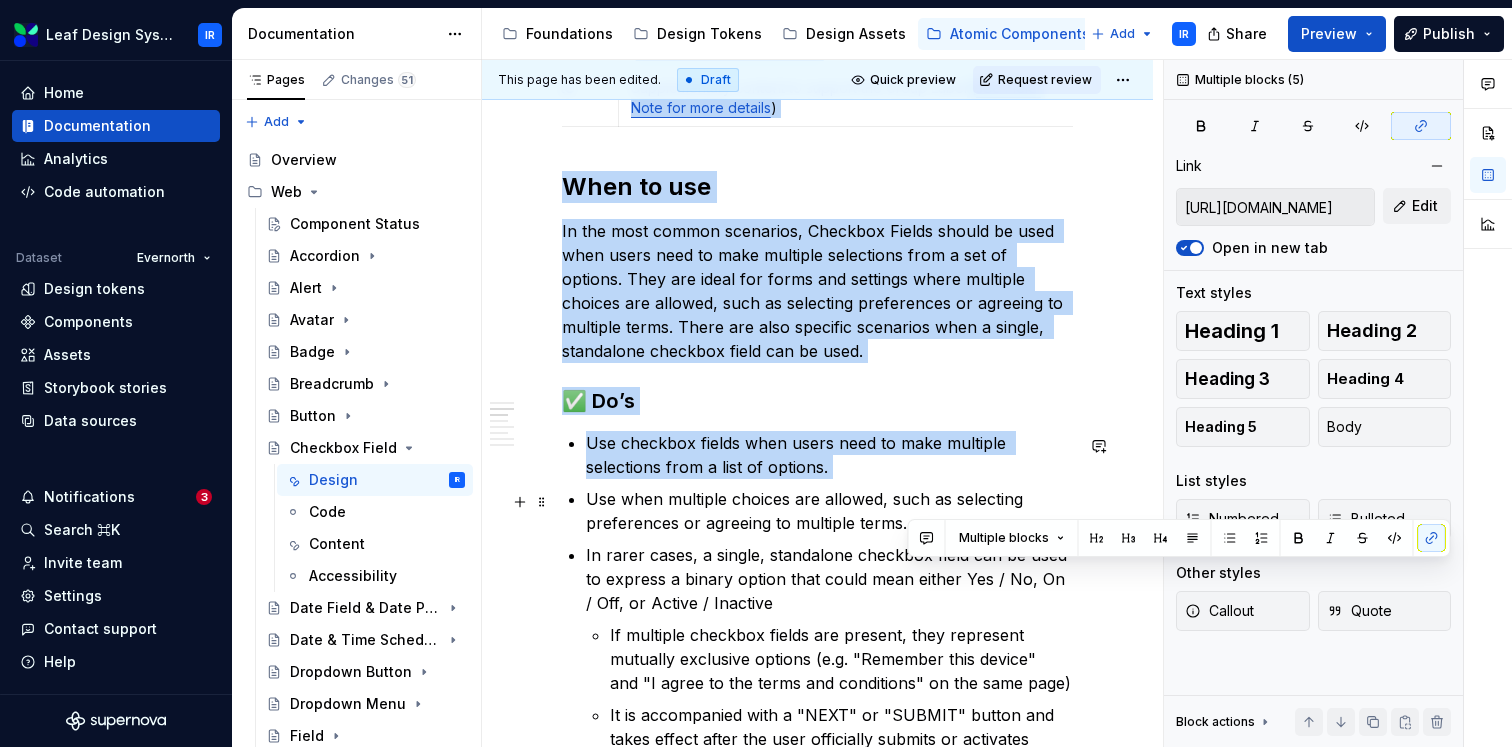 drag, startPoint x: 966, startPoint y: 659, endPoint x: 913, endPoint y: 482, distance: 184.76471 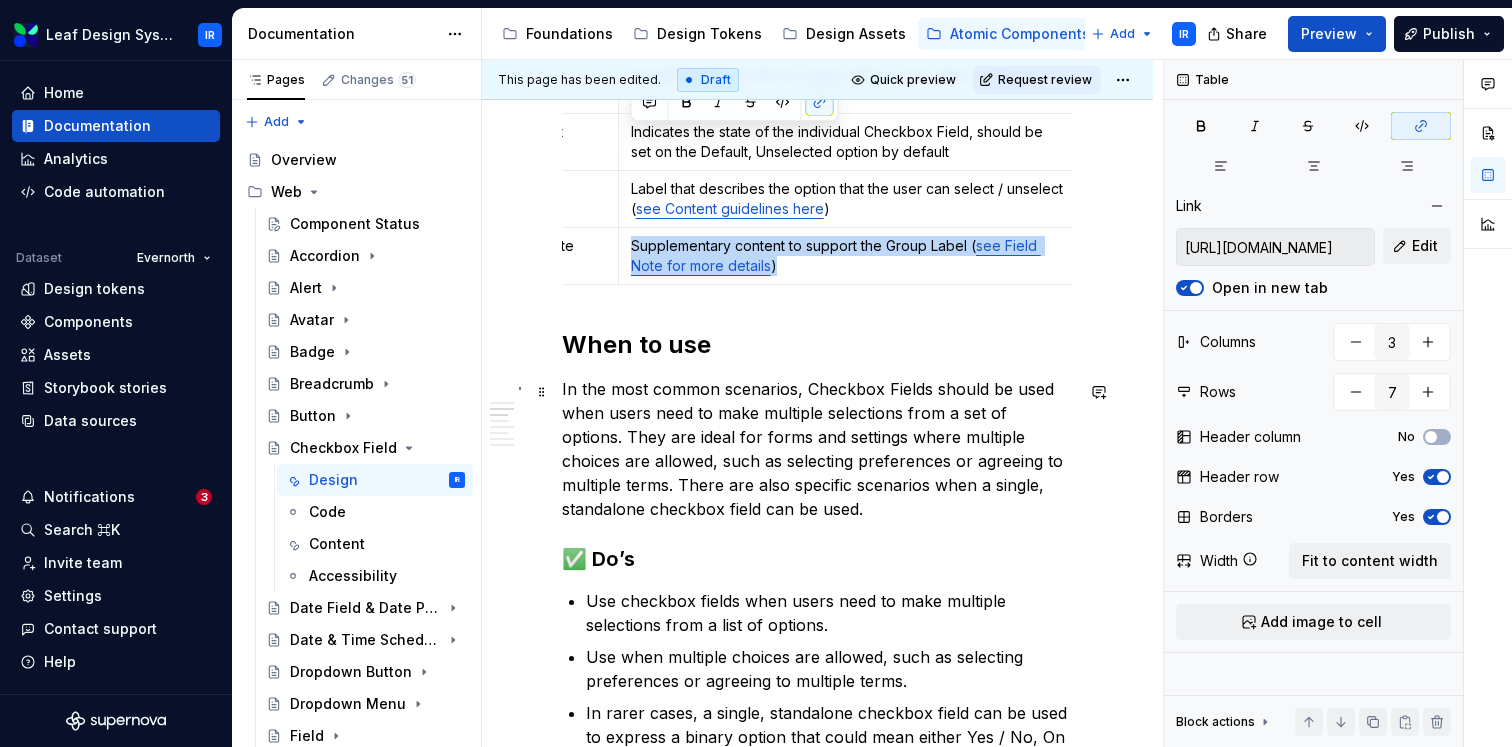 scroll, scrollTop: 1036, scrollLeft: 0, axis: vertical 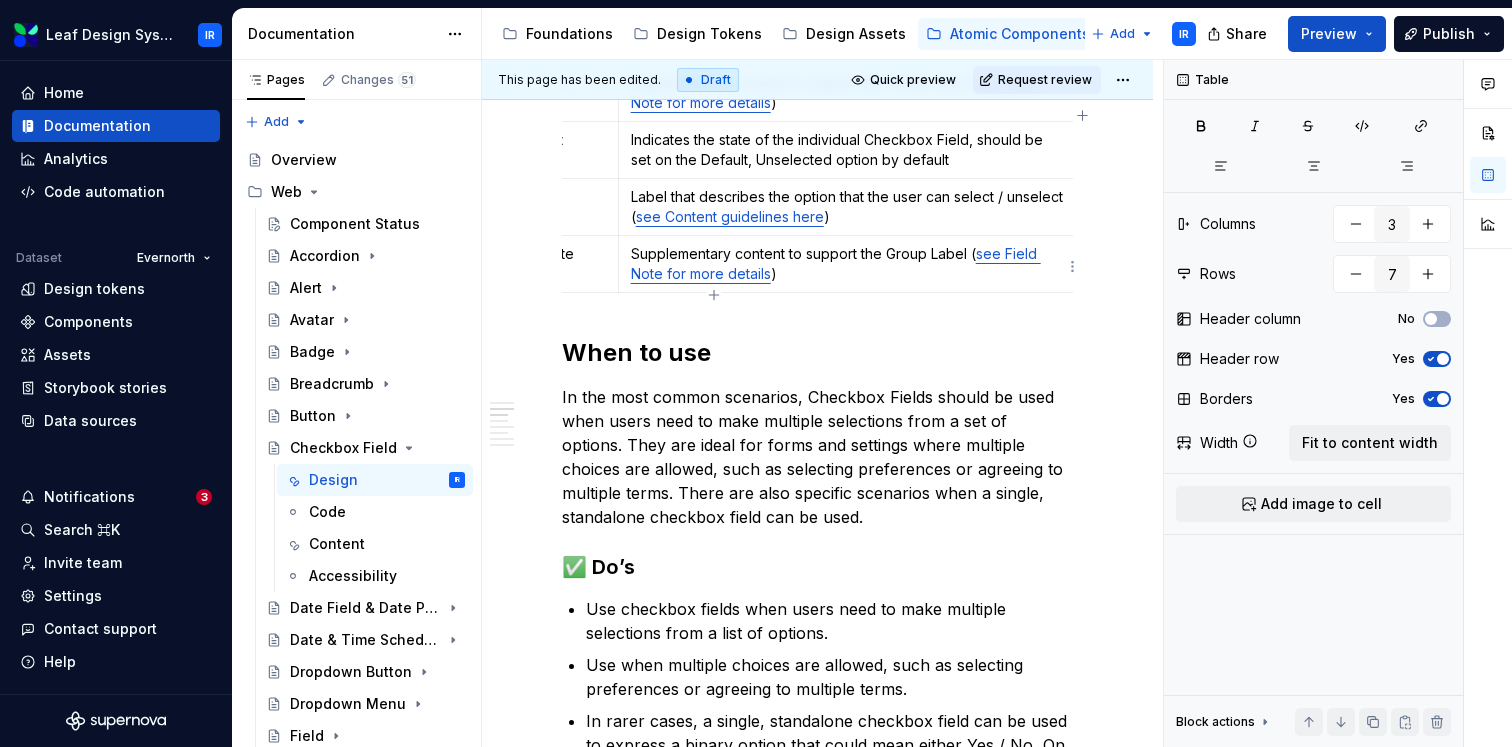 click on "Supplementary content to support the Group Label ( see Field Note for more details )" at bounding box center (850, 264) 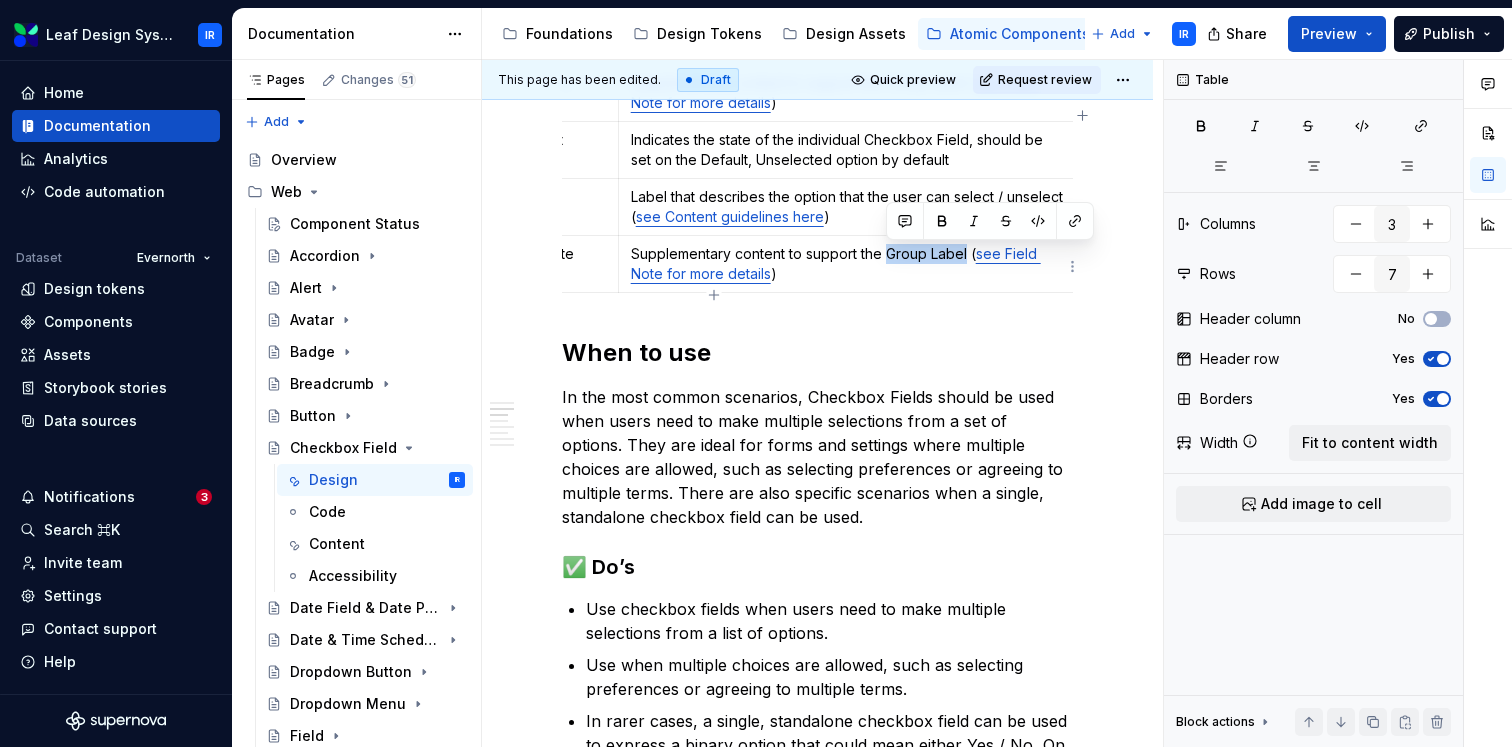 drag, startPoint x: 957, startPoint y: 260, endPoint x: 887, endPoint y: 259, distance: 70.00714 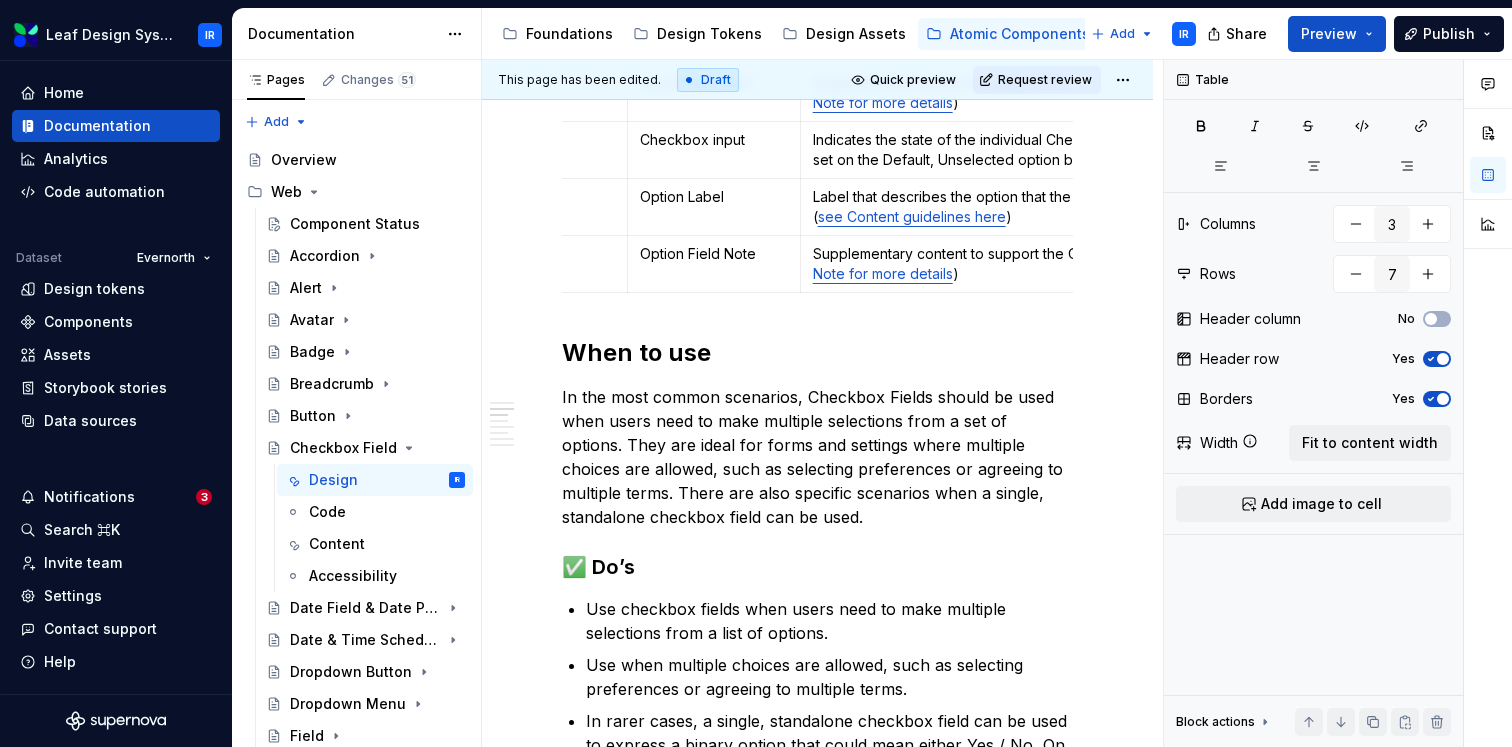 scroll, scrollTop: 0, scrollLeft: 14, axis: horizontal 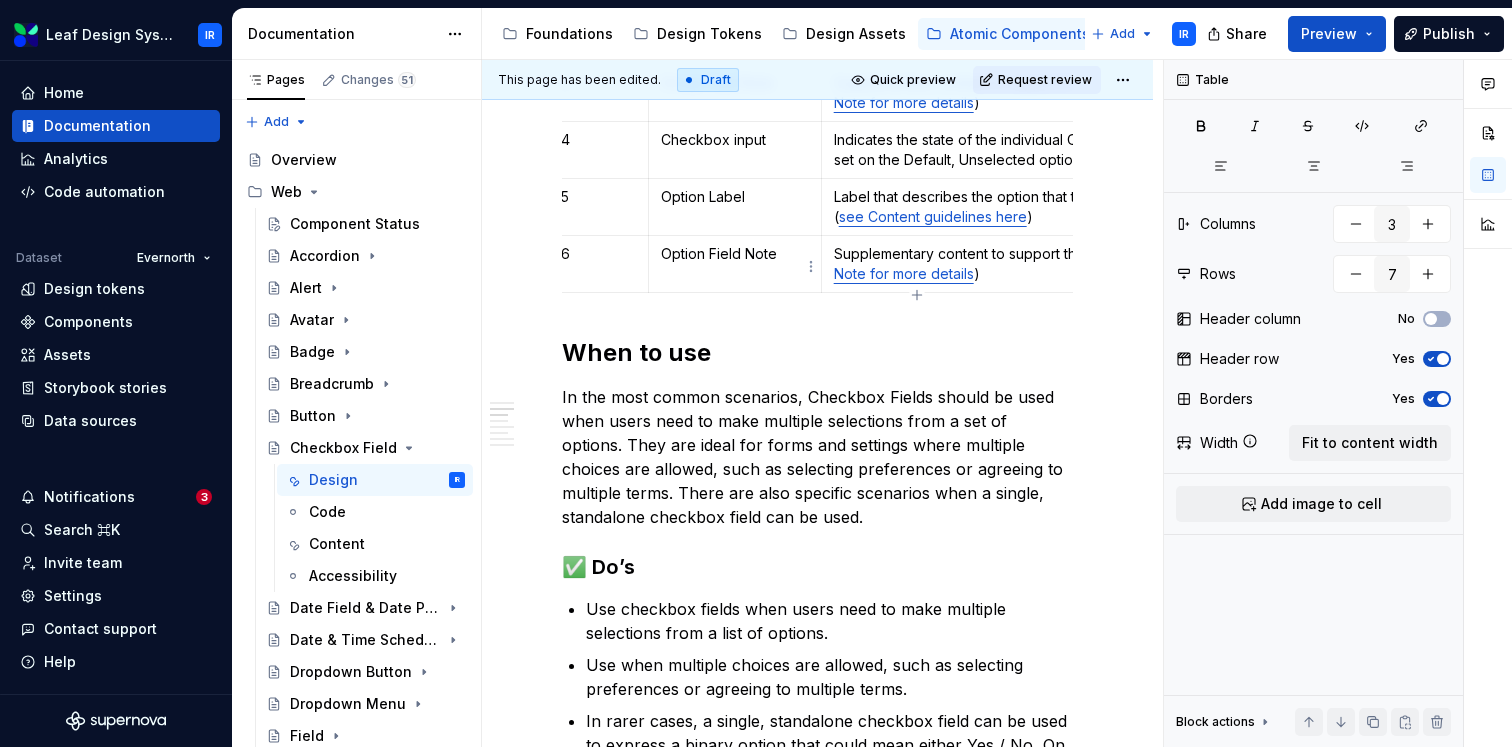 click on "Option Field Note" at bounding box center [735, 254] 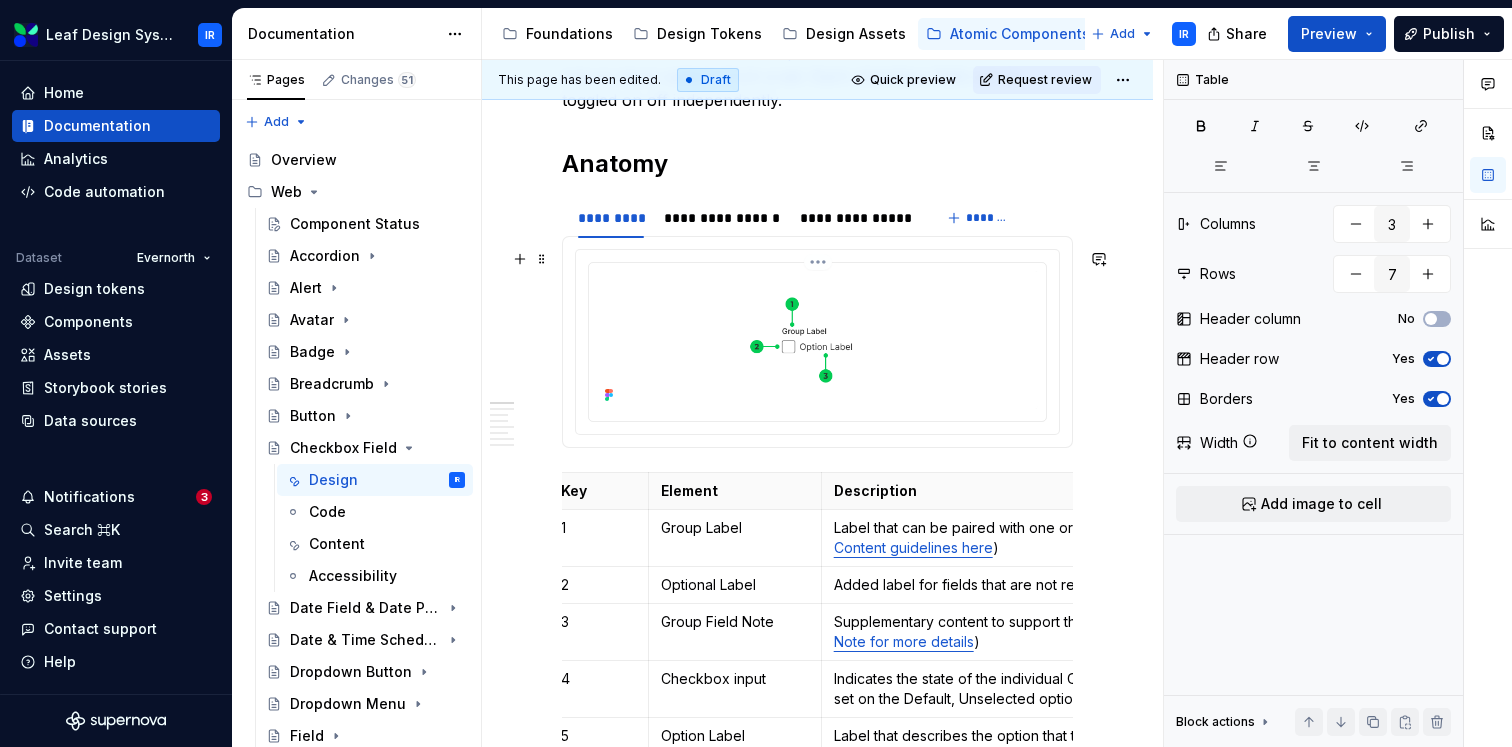 scroll, scrollTop: 496, scrollLeft: 0, axis: vertical 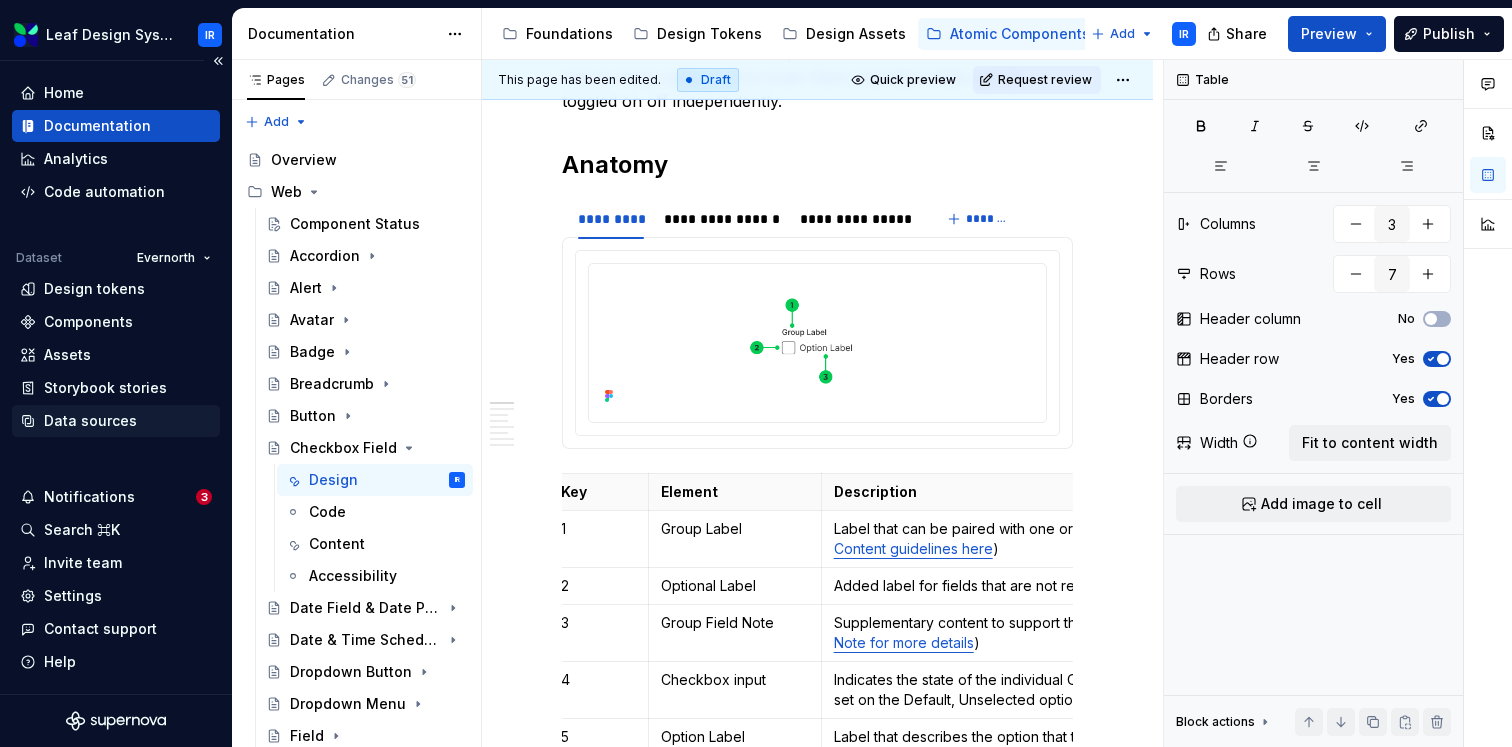 click on "Data sources" at bounding box center [90, 421] 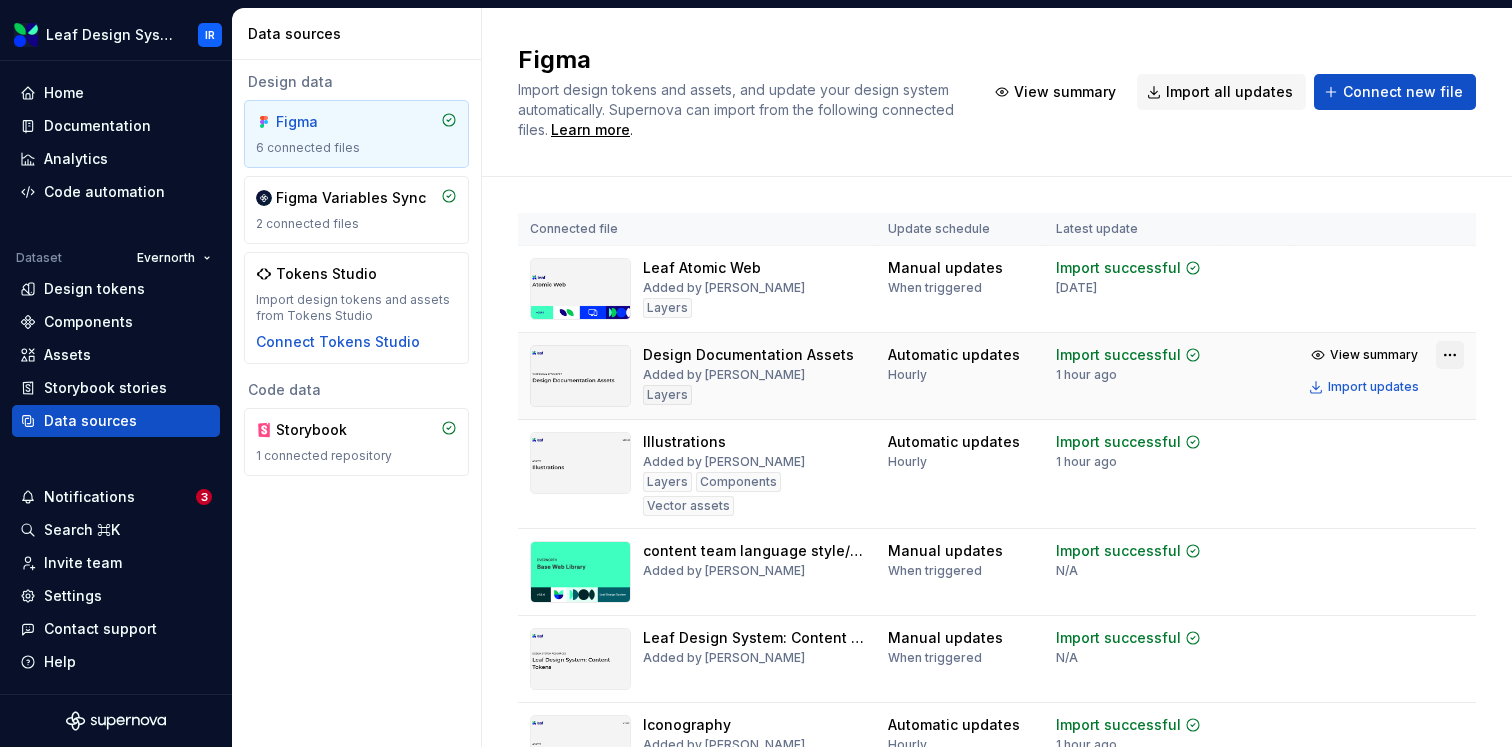 click on "Leaf Design System IR Home Documentation Analytics Code automation Dataset Evernorth Design tokens Components Assets Storybook stories Data sources Notifications 3 Search ⌘K Invite team Settings Contact support Help Data sources Design data Figma 6 connected files Figma Variables Sync 2 connected files Tokens Studio Import design tokens and assets from Tokens Studio Connect Tokens Studio Code data Storybook 1 connected repository Figma Import design tokens and assets, and update your design system automatically. Supernova can import from the following connected files.   Learn more . View summary Import all updates Connect new file Connected file Update schedule Latest update Leaf Atomic Web Added by [PERSON_NAME] Layers  Manual updates When triggered Import successful [DATE] View summary Import updates Design Documentation Assets Added by [PERSON_NAME] Layers  Automatic updates Hourly Import successful 1 hour ago View summary Import updates Illustrations Added by [PERSON_NAME] Layers Components Hourly N/A" at bounding box center (756, 373) 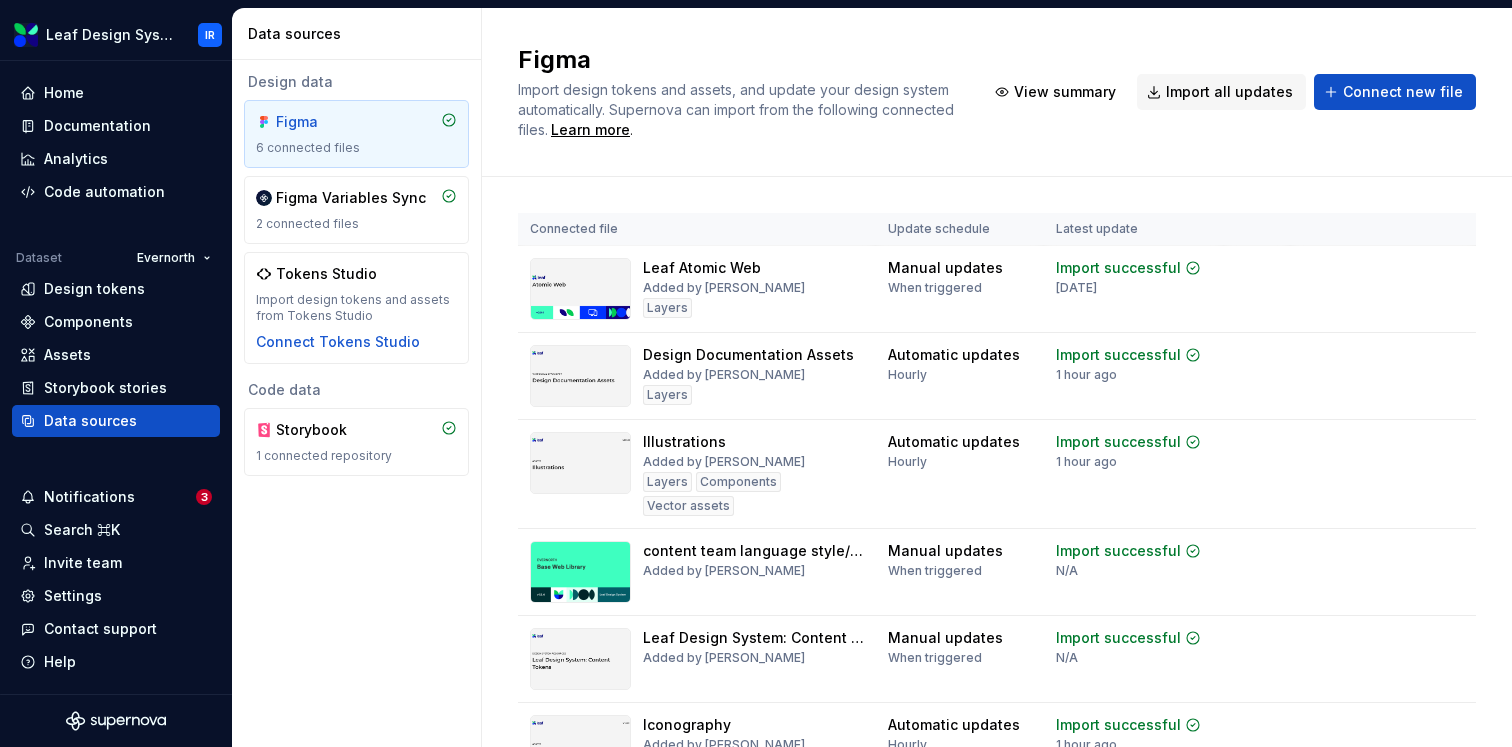 click on "Leaf Design System IR Home Documentation Analytics Code automation Dataset Evernorth Design tokens Components Assets Storybook stories Data sources Notifications 3 Search ⌘K Invite team Settings Contact support Help Data sources Design data Figma 6 connected files Figma Variables Sync 2 connected files Tokens Studio Import design tokens and assets from Tokens Studio Connect Tokens Studio Code data Storybook 1 connected repository Figma Import design tokens and assets, and update your design system automatically. Supernova can import from the following connected files.   Learn more . View summary Import all updates Connect new file Connected file Update schedule Latest update Leaf Atomic Web Added by [PERSON_NAME] Layers  Manual updates When triggered Import successful [DATE] View summary Import updates Design Documentation Assets Added by [PERSON_NAME] Layers  Automatic updates Hourly Import successful 1 hour ago View summary Import updates Illustrations Added by [PERSON_NAME] Layers Components Hourly N/A" at bounding box center [756, 373] 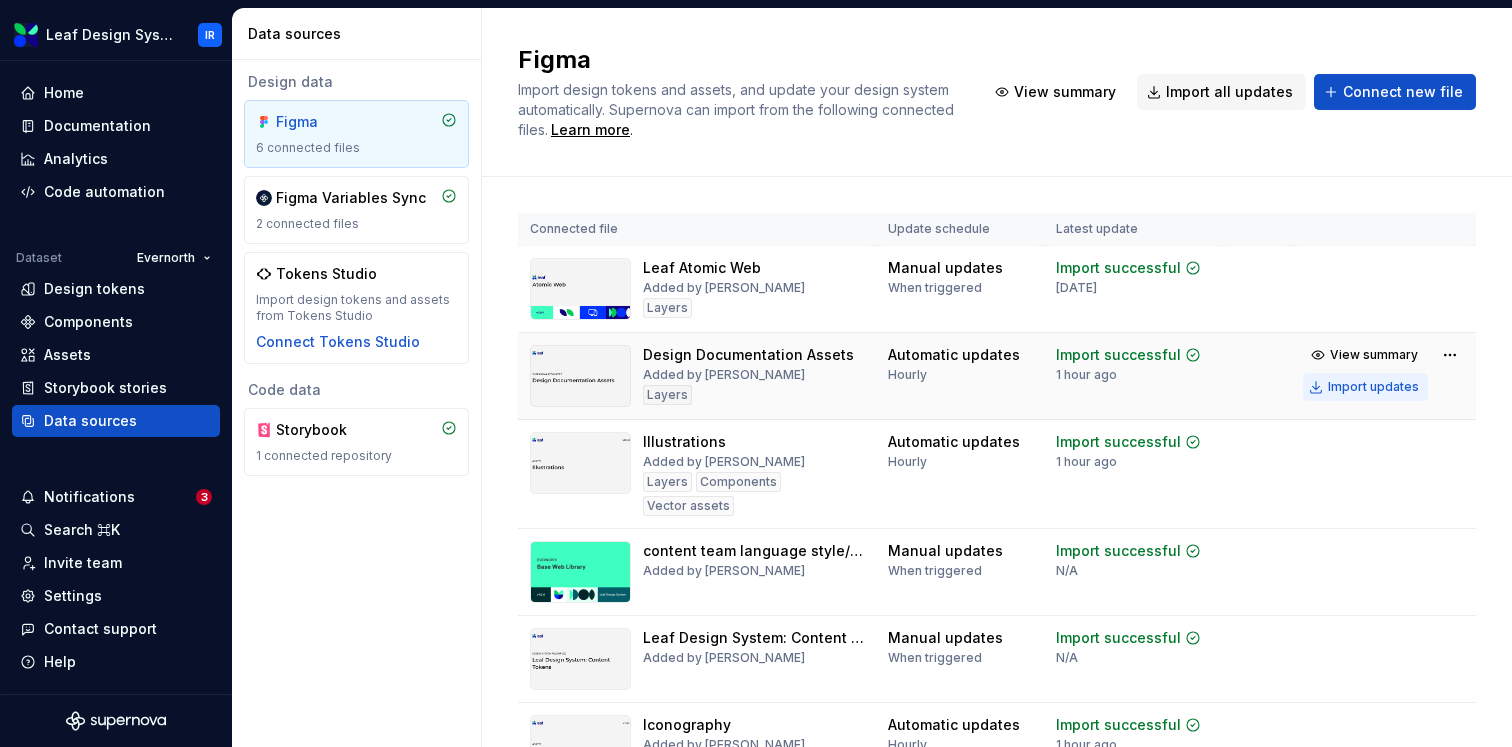 click on "Import updates" at bounding box center [1373, 387] 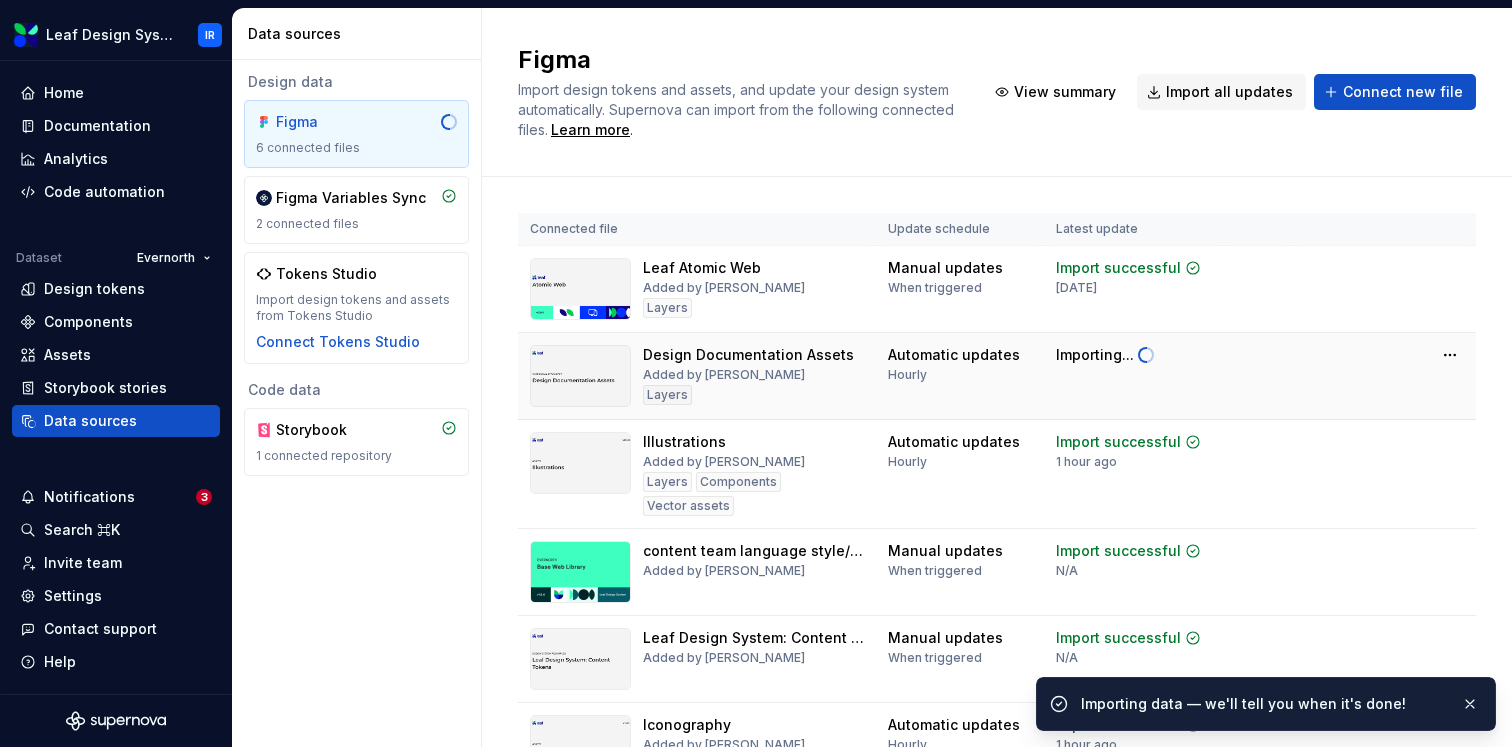 click on "Design Documentation Assets Added by [PERSON_NAME] Layers  Automatic updates Hourly Importing..." at bounding box center (997, 376) 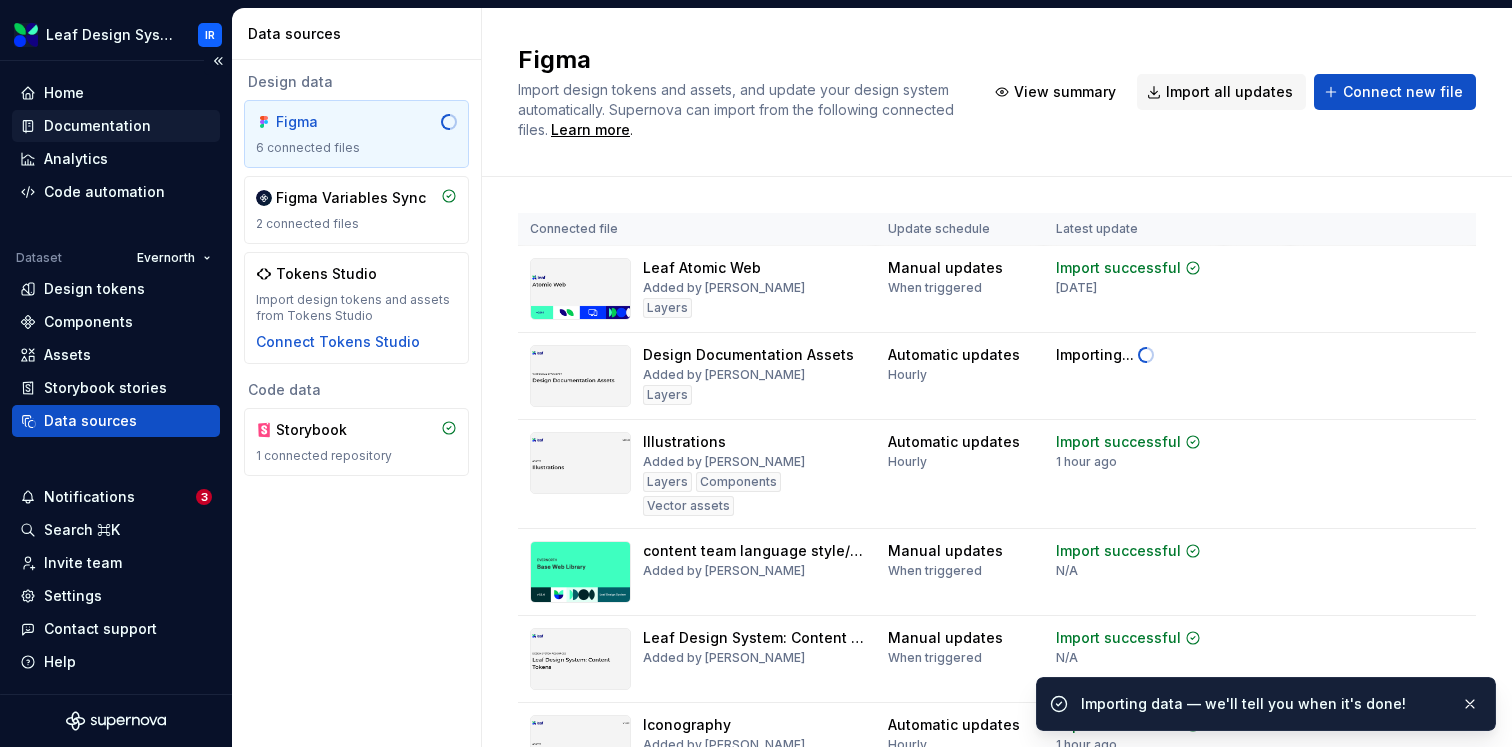 click on "Documentation" at bounding box center [97, 126] 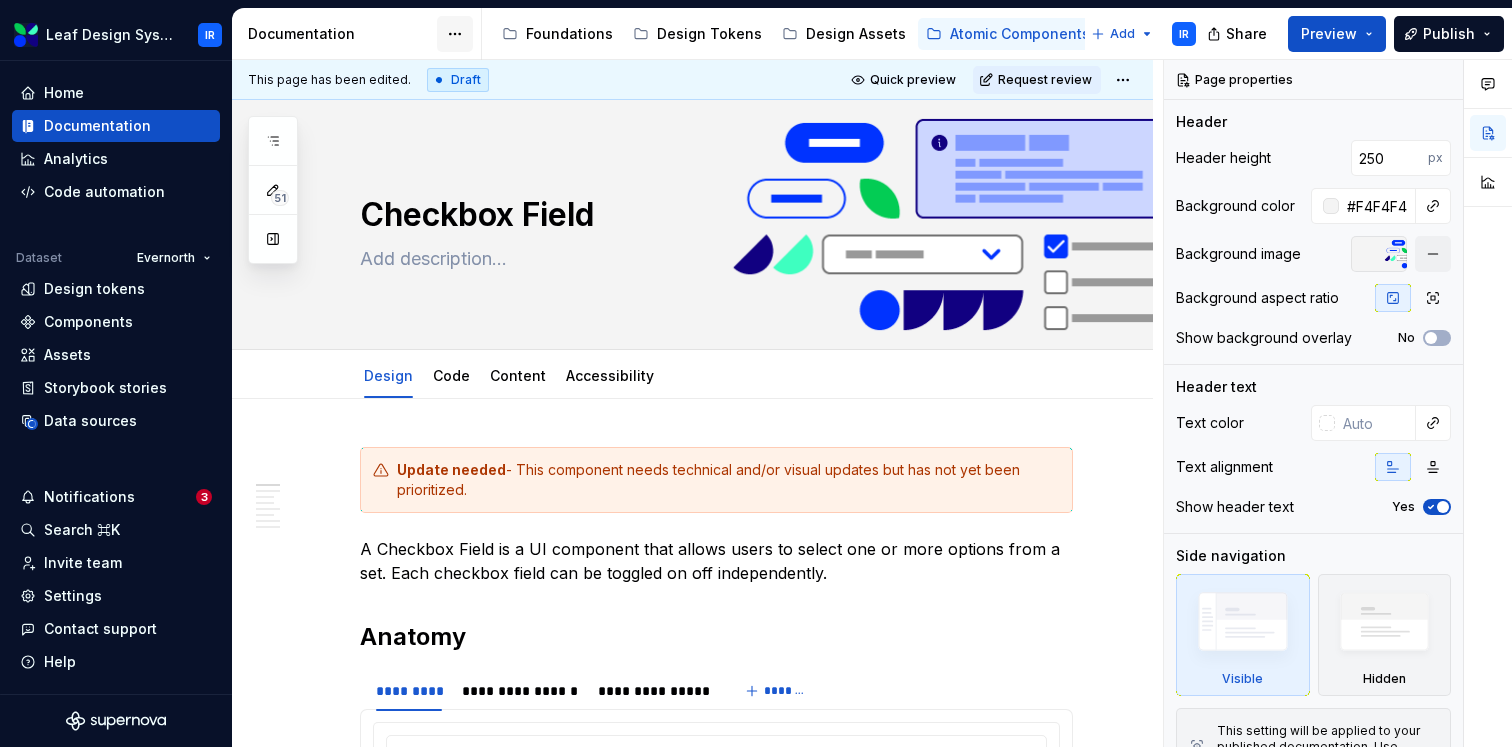 click on "Leaf Design System IR Home Documentation Analytics Code automation Dataset Evernorth Design tokens Components Assets Storybook stories Data sources Notifications 3 Search ⌘K Invite team Settings Contact support Help Documentation
Accessibility guide for tree Page tree.
Navigate the tree with the arrow keys. Common tree hotkeys apply. Further keybindings are available:
enter to execute primary action on focused item
f2 to start renaming the focused item
escape to abort renaming an item
control+d to start dragging selected items
Foundations Design Tokens Design Assets Atomic Components Molecular Patterns Layout Modules Design Packages Add IR Share Preview Publish 51 Pages Add
Accessibility guide for tree Page tree.
Navigate the tree with the arrow keys. Common tree hotkeys apply. Further keybindings are available:
enter to execute primary action on focused item
Web IR" at bounding box center [756, 373] 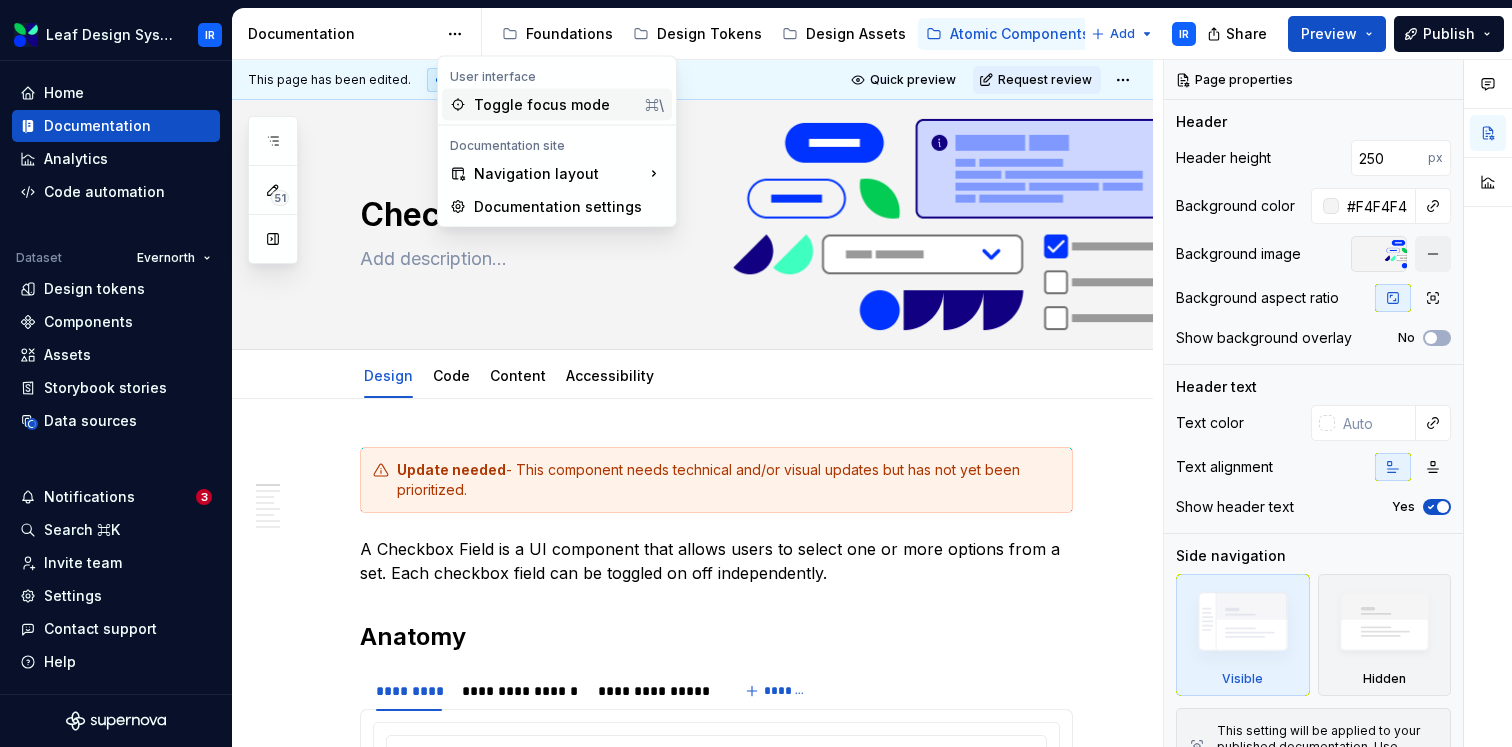 click on "Toggle focus mode" at bounding box center (555, 105) 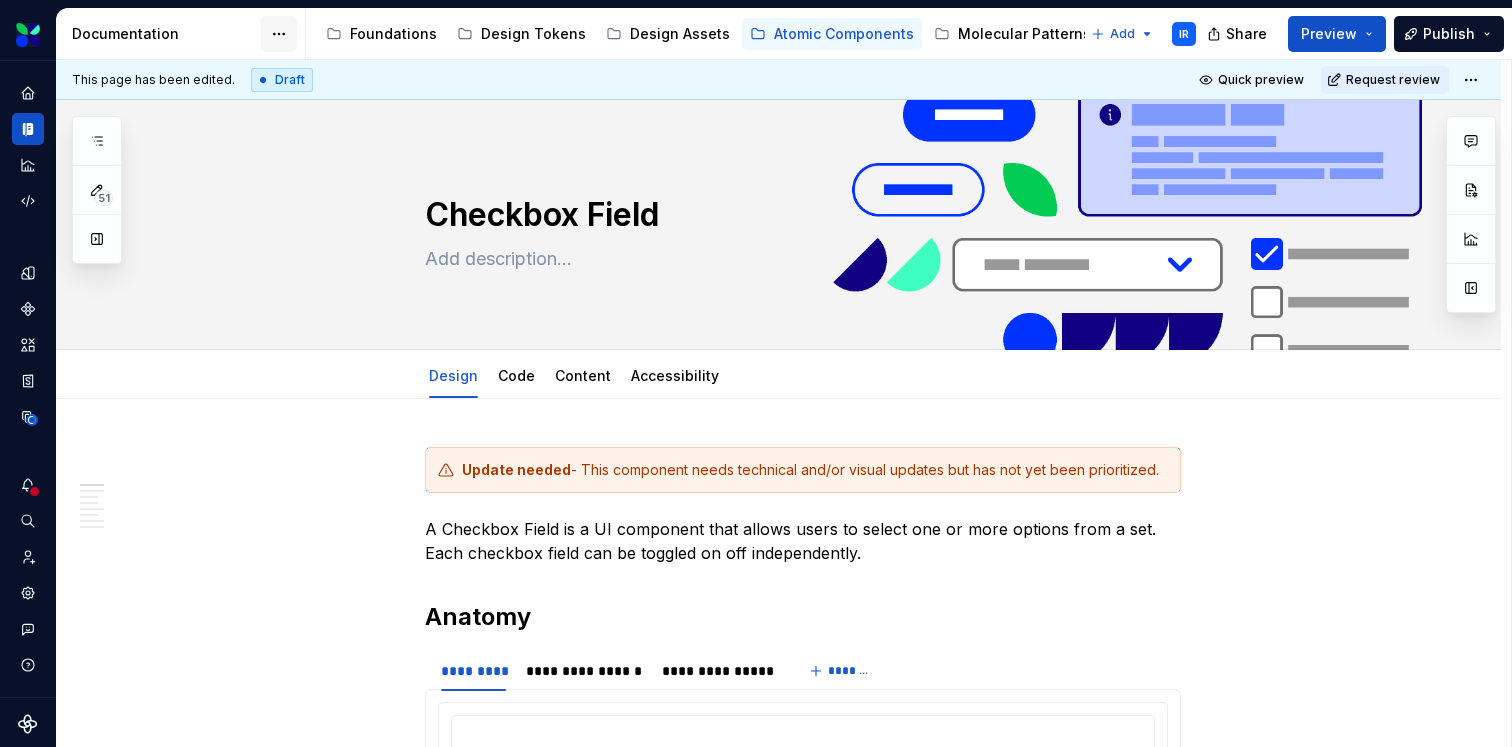 click on "Leaf Design System IR Dataset Evernorth Documentation
Accessibility guide for tree Page tree.
Navigate the tree with the arrow keys. Common tree hotkeys apply. Further keybindings are available:
enter to execute primary action on focused item
f2 to start renaming the focused item
escape to abort renaming an item
control+d to start dragging selected items
Foundations Design Tokens Design Assets Atomic Components Molecular Patterns Layout Modules Design Packages Add IR Share Preview Publish 51 Pages Add
Accessibility guide for tree Page tree.
Navigate the tree with the arrow keys. Common tree hotkeys apply. Further keybindings are available:
enter to execute primary action on focused item
f2 to start renaming the focused item
escape to abort renaming an item
control+d to start dragging selected items
Overview Web Component Status Accordion Alert Avatar Badge Breadcrumb" at bounding box center [756, 373] 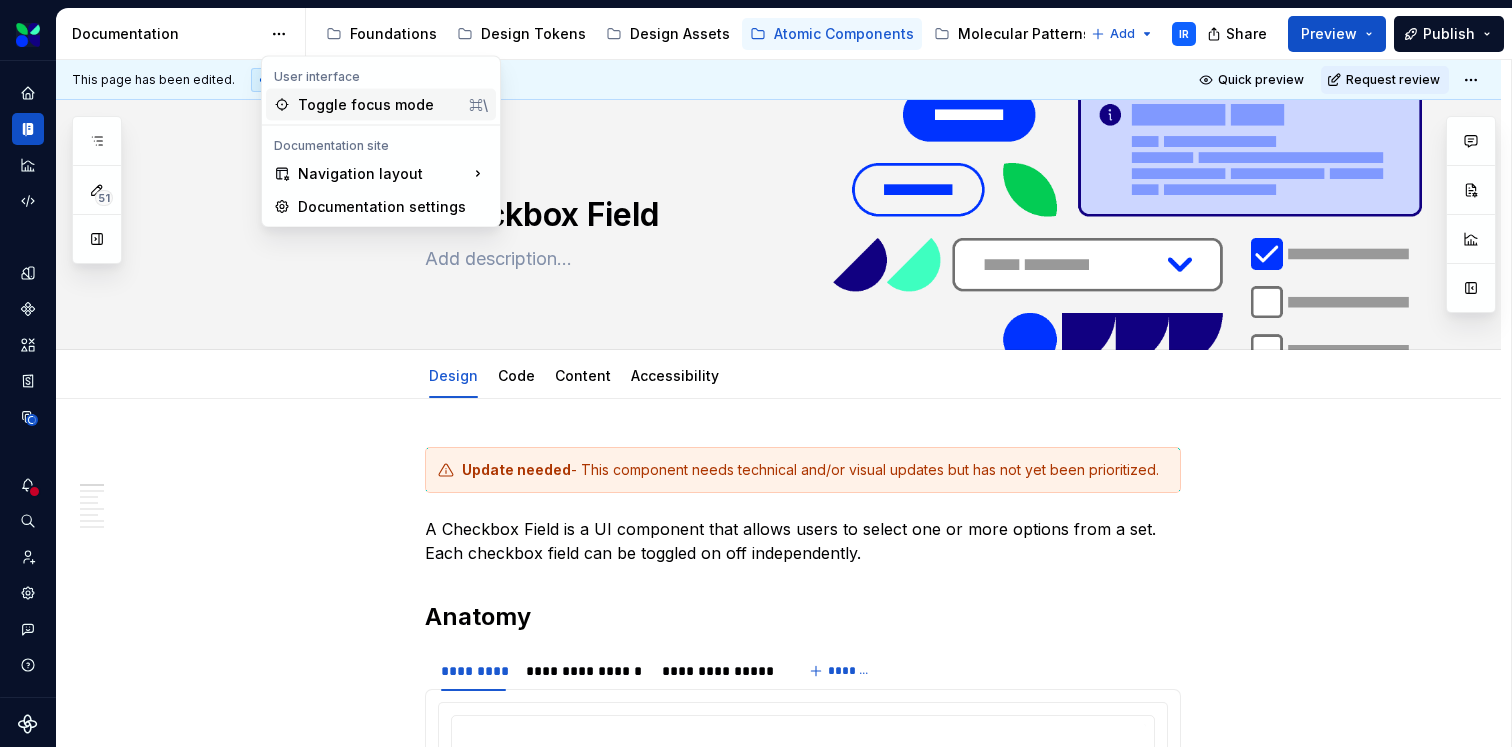click on "Toggle focus mode" at bounding box center (379, 105) 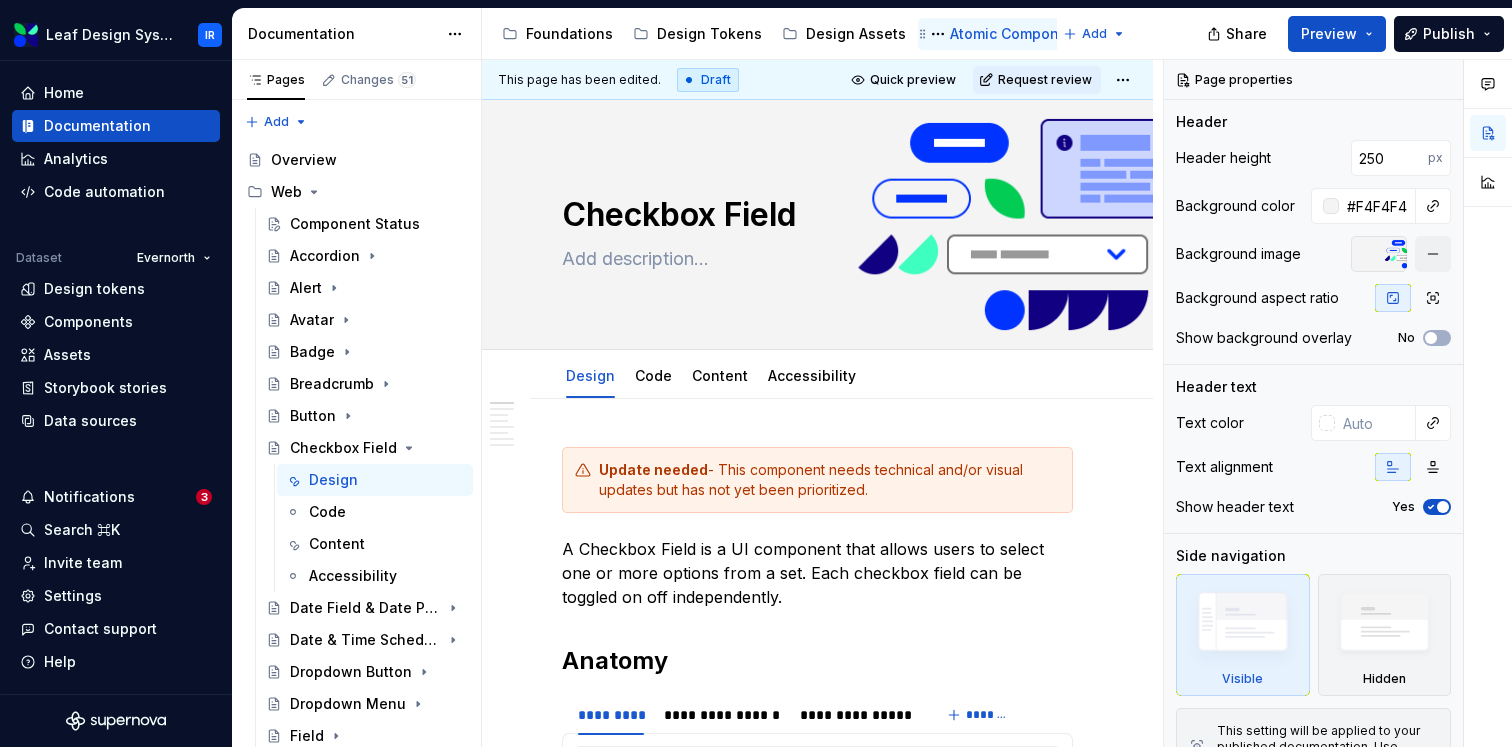 type on "*" 